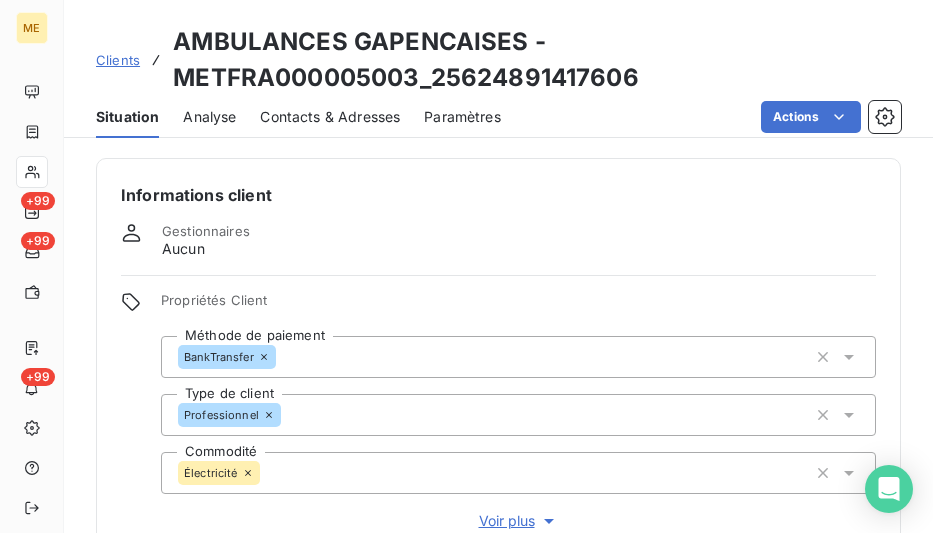 scroll, scrollTop: 0, scrollLeft: 0, axis: both 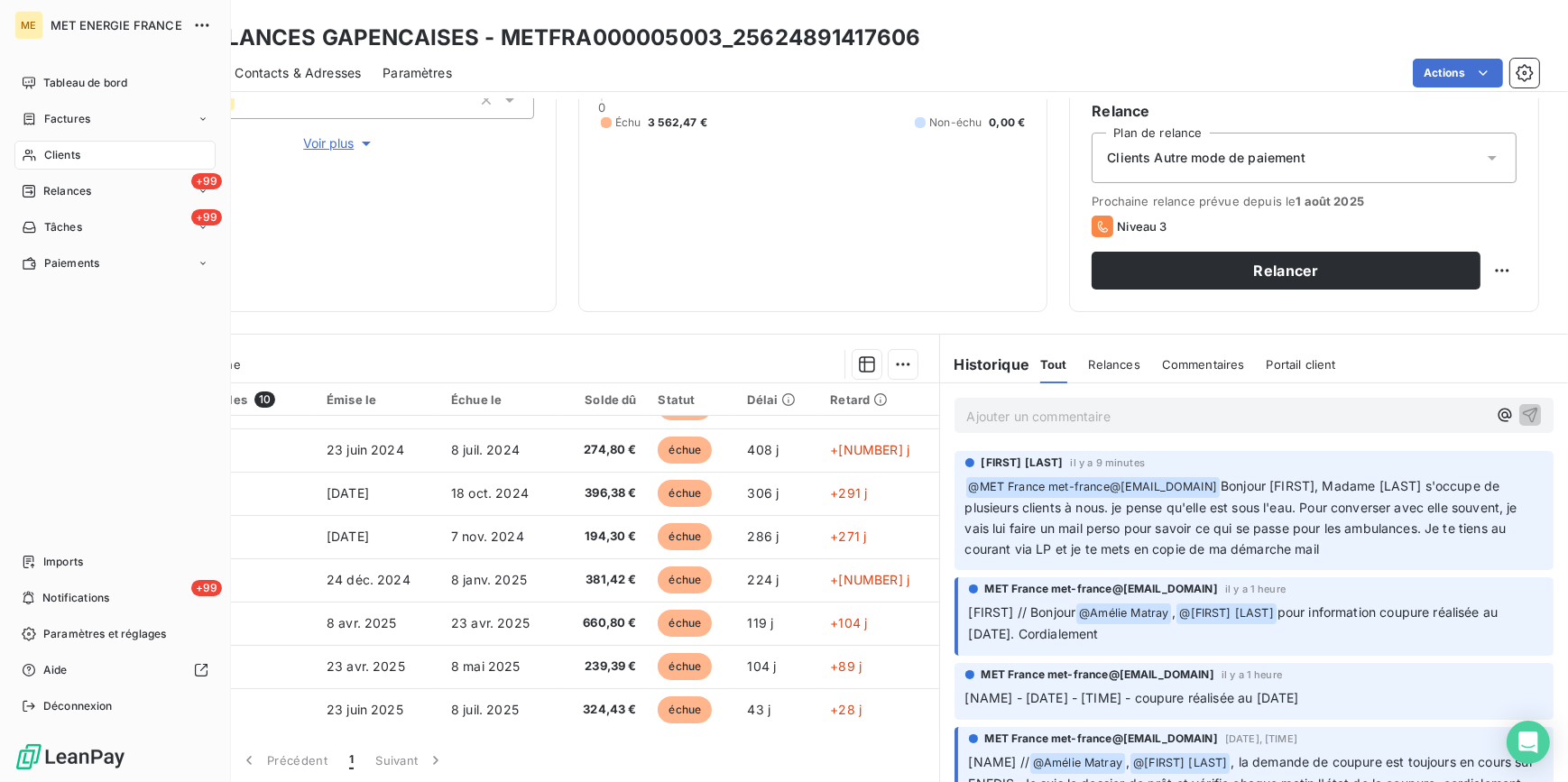 click on "Clients" at bounding box center (62, 155) 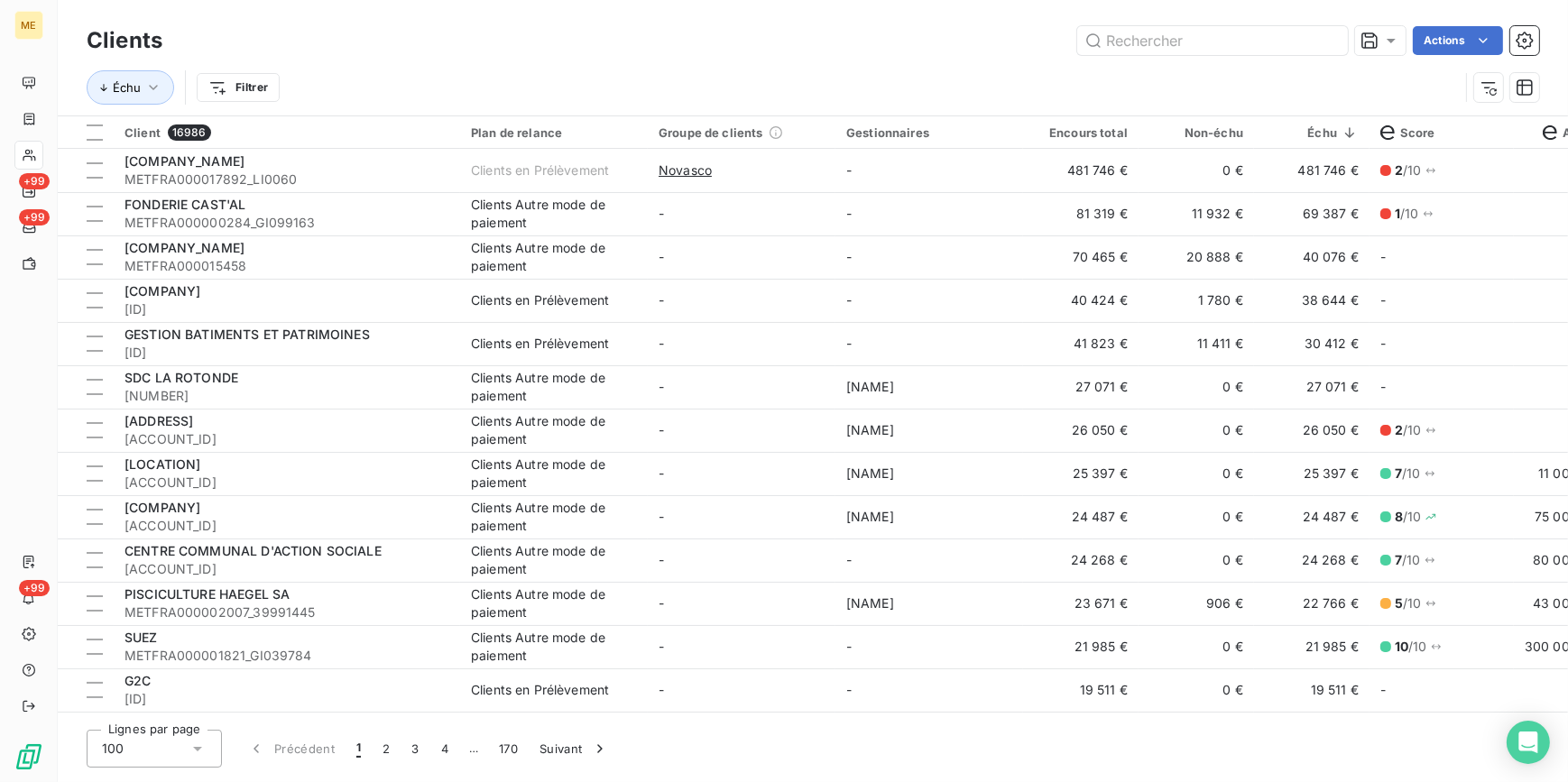 click on "Échu Filtrer" at bounding box center [813, 87] 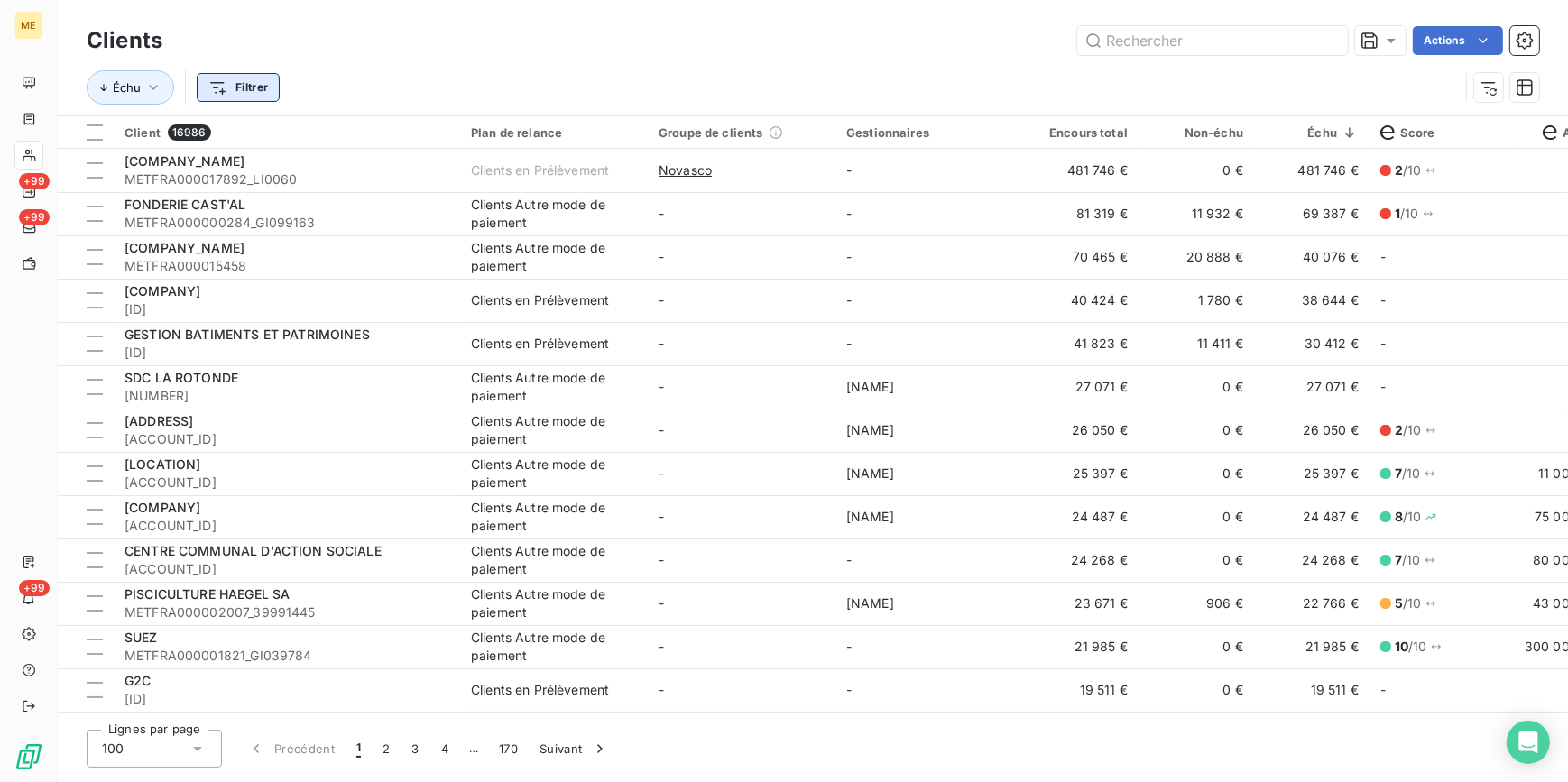 click on "ME +99 +99 +99 Clients Actions Échu Filtrer Client [NUMBER] Plan de relance Groupe de clients Gestionnaires Encours total Non-échu Échu Score Avis de crédit Limite d’encours Délai moyen de paiement Méthode de paiement Recouvrement Type de client Commodité Contrat inactif Gestionnaire_Tag Etat POD France Contentieux - fin SIREN France Contentieux - début Contrat actif NOVASCO [ACCOUNT_ID] Clients Autre mode de paiement - - [AMOUNT] [AMOUNT] [AMOUNT] 2 / 10 [AMOUNT] - 3 jours BankTransfer - Professionnel Gaz - - Dans le perimetre - [PHONE] - [ACCOUNT_ID] FONDERIE CAST'AL [ACCOUNT_ID] Clients Autre mode de paiement - - [AMOUNT] [AMOUNT] [AMOUNT] 1 / 10 [AMOUNT] - 102 jours BankTransfer MED - Courrier Professionnel Gaz [ACCOUNT_ID] [FIRST] Dans le perimetre - [PHONE] - [ACCOUNT_ID] SOCIETE D'EXPLOITATION DES MARCHES COMMUNAUX [ACCOUNT_ID] Clients Autre mode de paiement - - [AMOUNT] [AMOUNT] [AMOUNT] - - - 31 jours BankTransfer +" at bounding box center [784, 391] 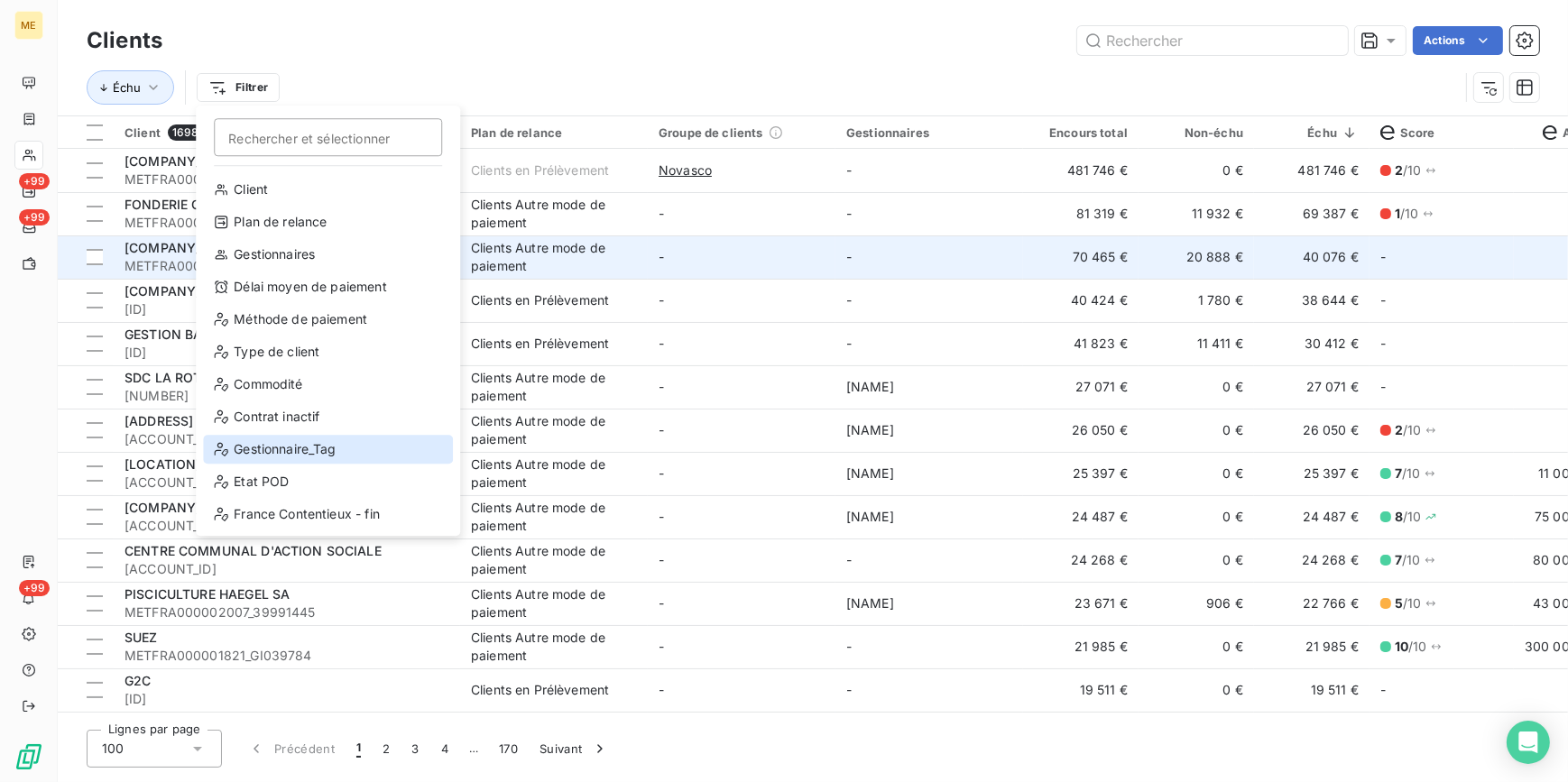 click on "Gestionnaire_Tag" at bounding box center (327, 449) 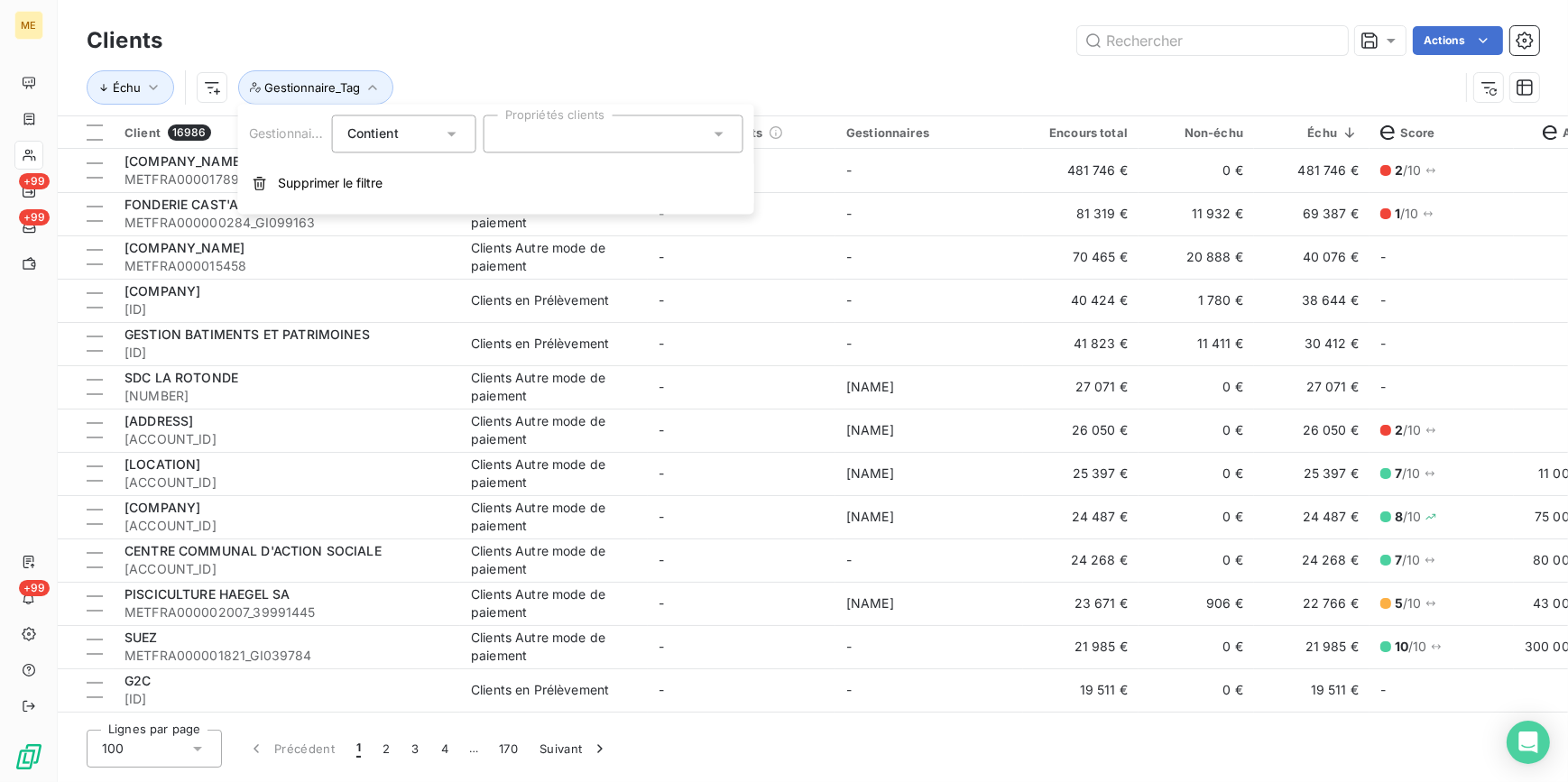 click at bounding box center [613, 133] 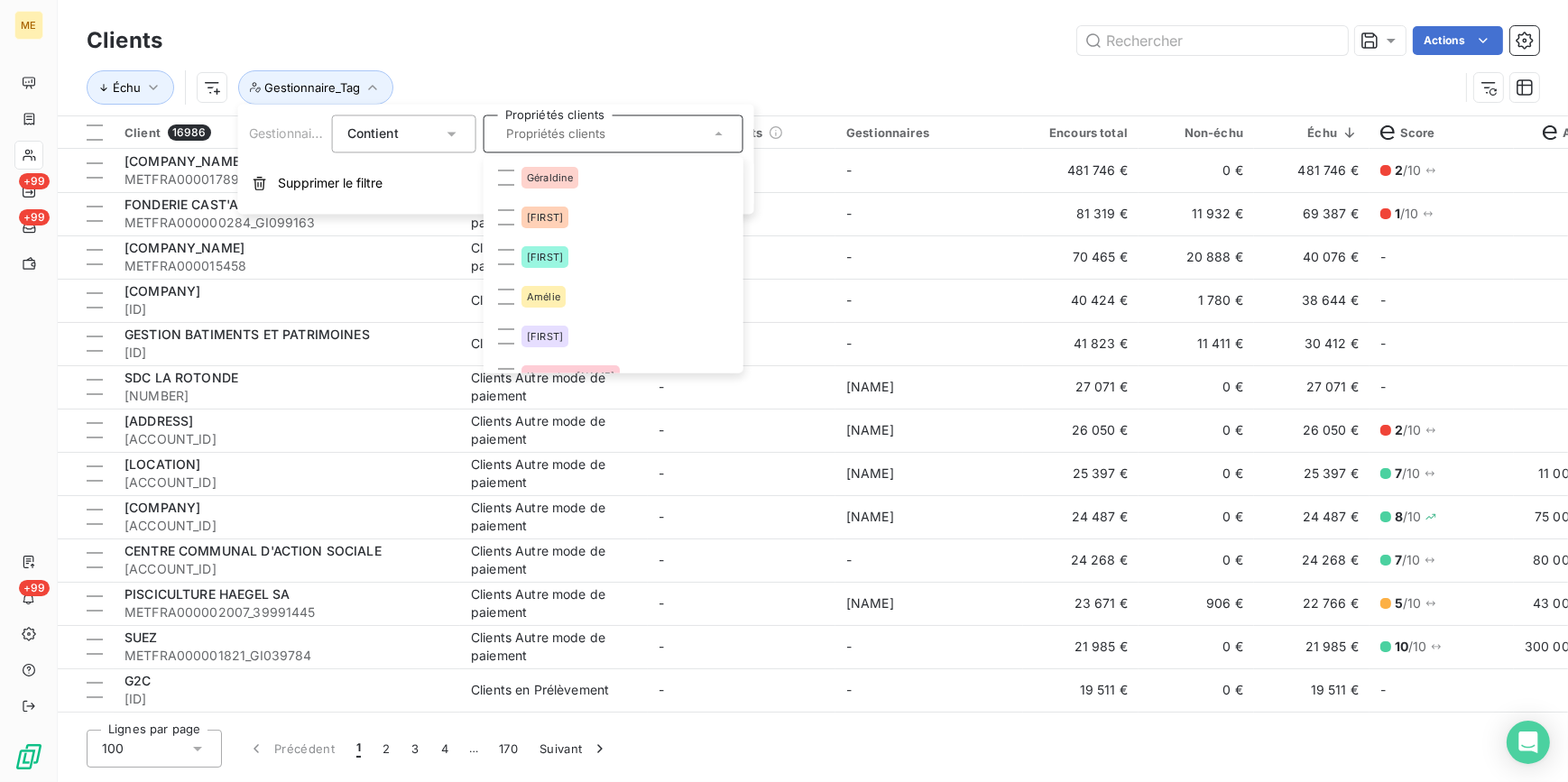 scroll, scrollTop: 245, scrollLeft: 0, axis: vertical 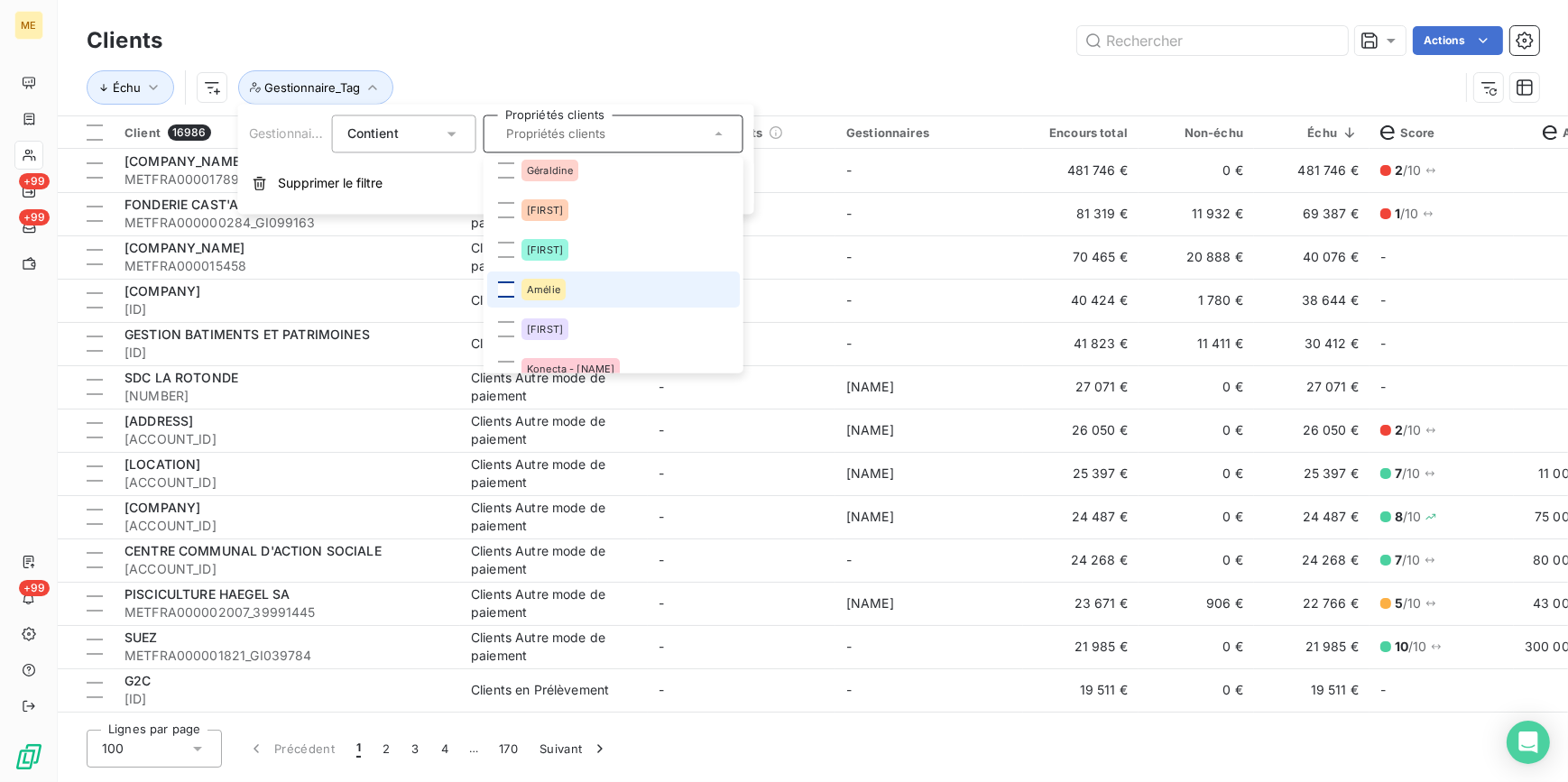 click at bounding box center [506, 290] 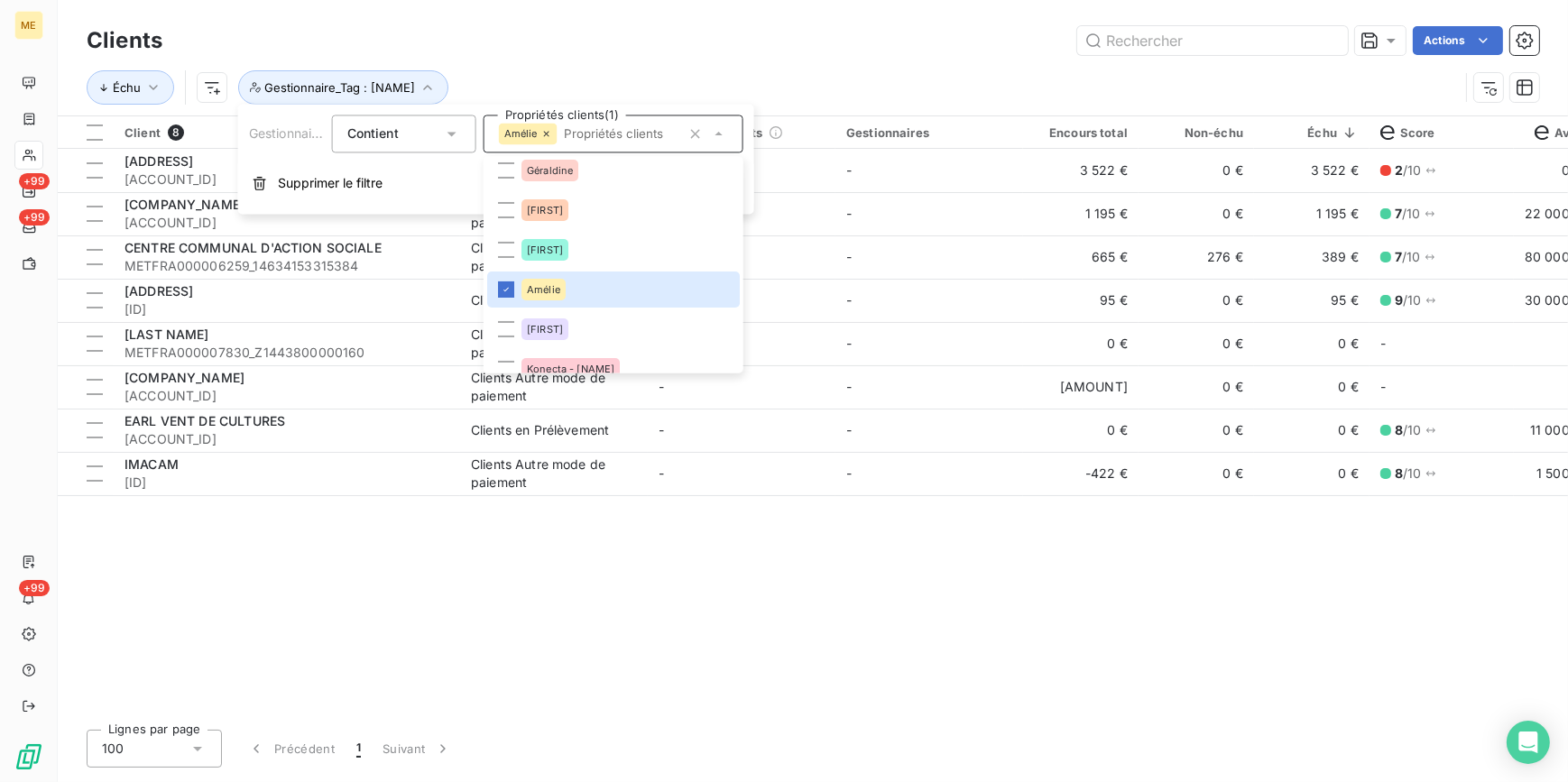 click on "Client [NUMBER] Plan de relance Groupe de clients Gestionnaires Encours total Non-échu Échu Score Avis de crédit Limite d’encours Délai moyen de paiement Méthode de paiement Recouvrement Type de client Commodité Contrat inactif Gestionnaire_Tag Etat POD France Contentieux - fin SIREN France Contentieux - début Contrat actif [ADDRESS] [ID] Clients Autre mode de paiement - - [AMOUNT] [AMOUNT] [AMOUNT] [SCORE] [AMOUNT] - [DAYS] jours BankTransfer - Condominium Gaz [ID] [NAME] Dans le perimetre [YEAR]-[MONTH] [NUMBER] [YEAR]-[MONTH] [ID] [COMPANY] METFRA[ID] Clients Autre mode de paiement - - [AMOUNT] [AMOUNT] [AMOUNT] [SCORE] [AMOUNT] - [DAYS] jours BankTransfer - Professionnel Gaz [ID]-[NUMBER]-[NUMBER] -" at bounding box center (813, 416) 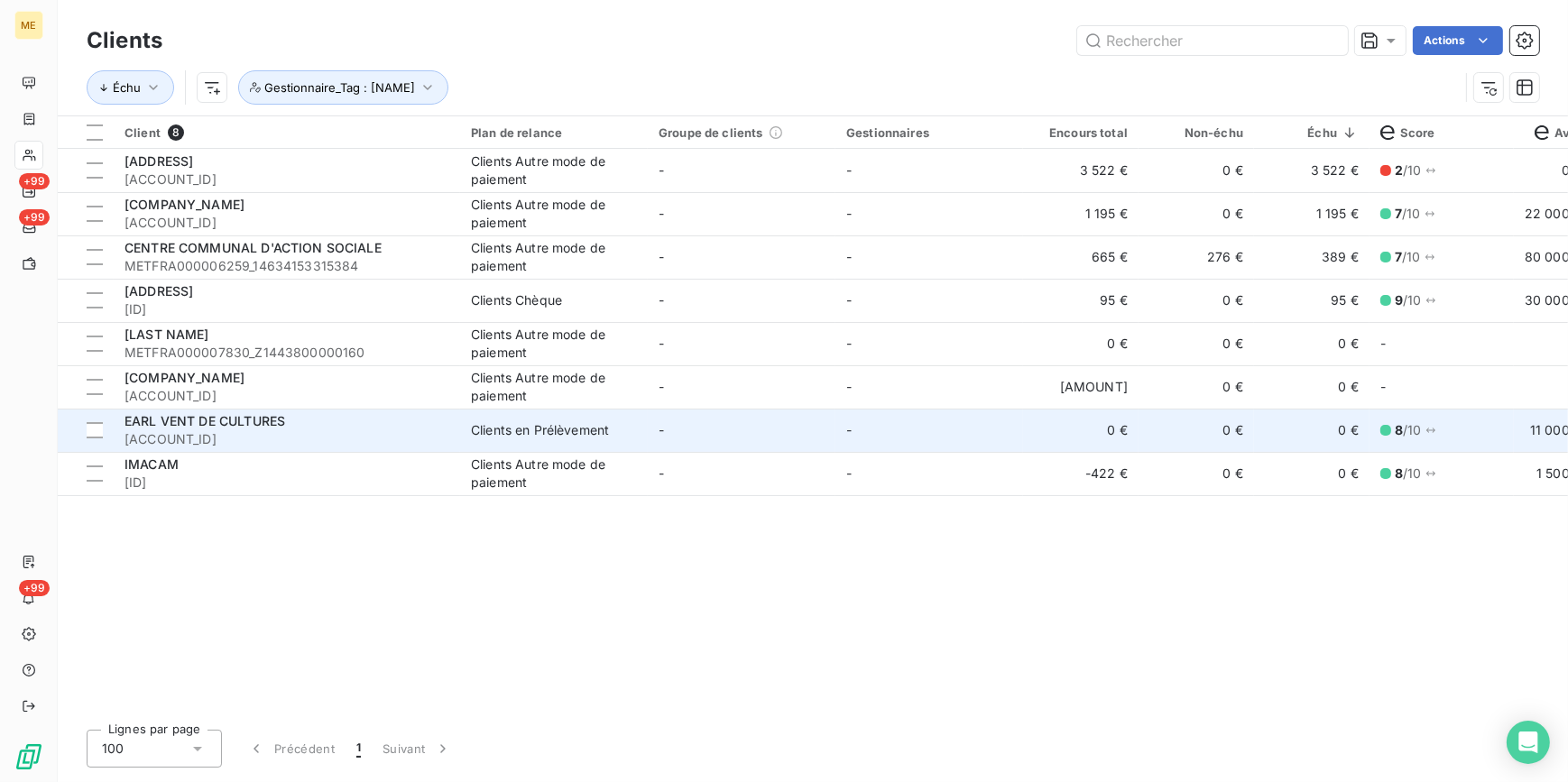 click on "-" at bounding box center (929, 430) 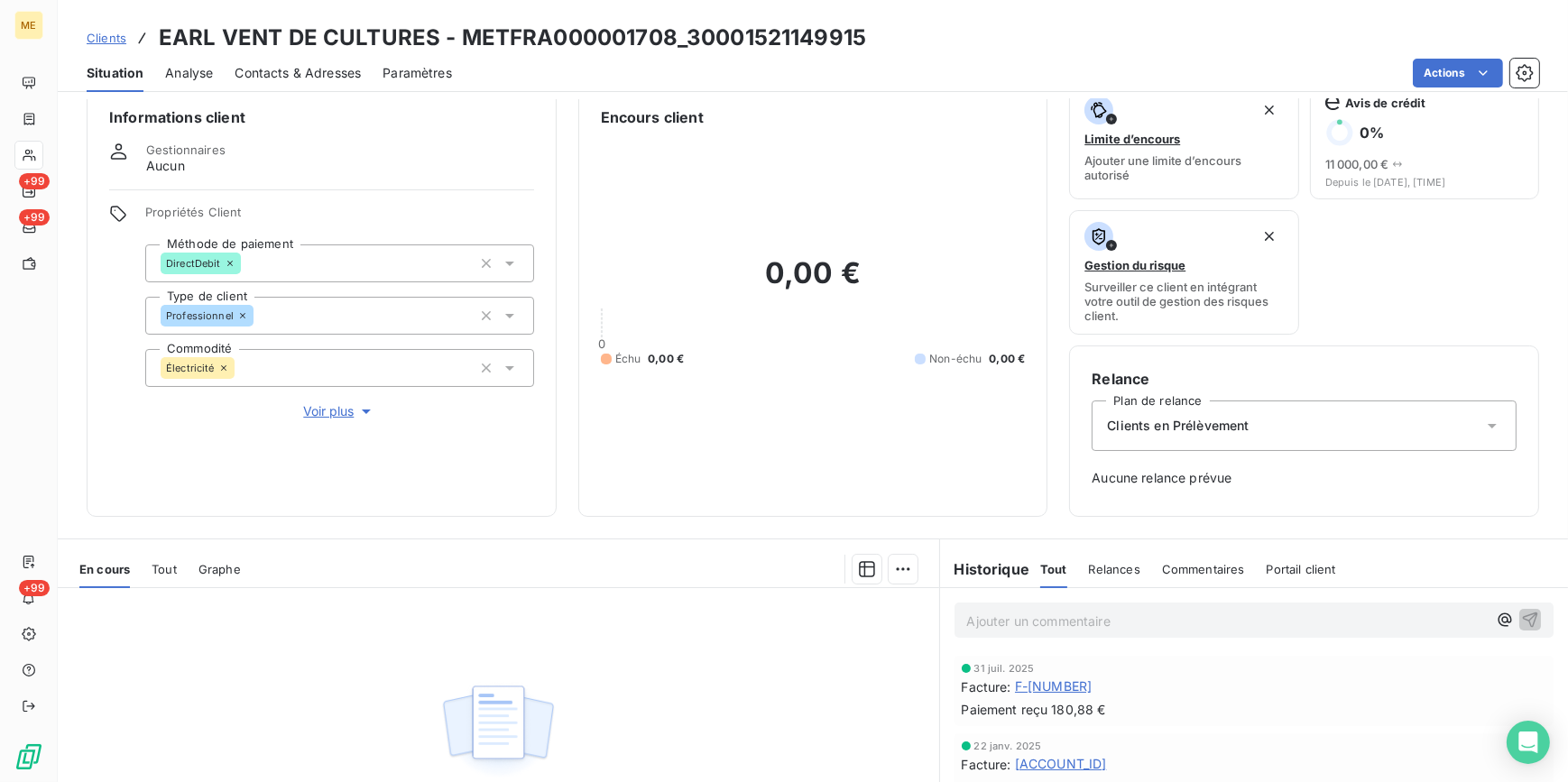 scroll, scrollTop: 0, scrollLeft: 0, axis: both 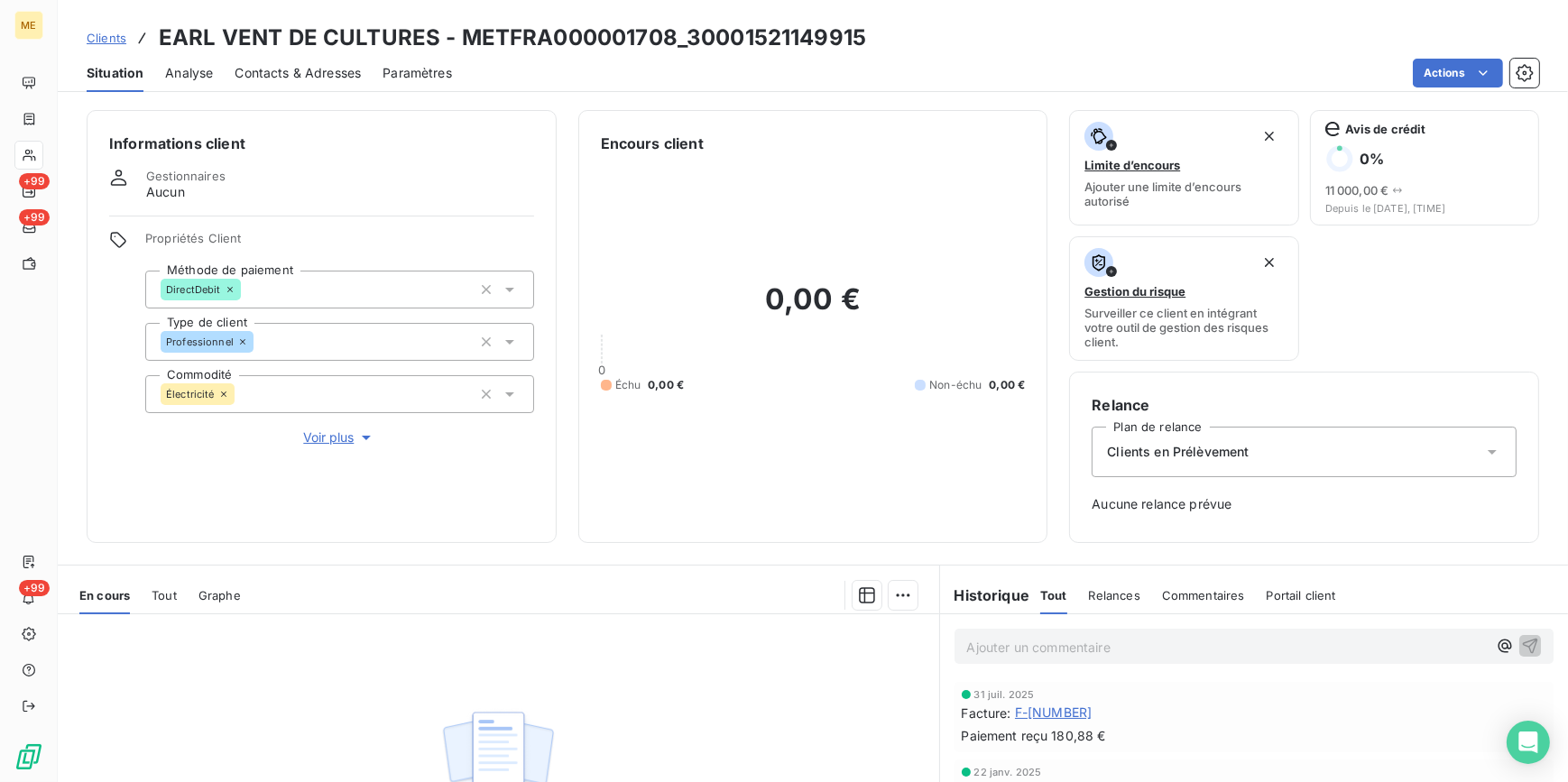 click on "Clients" at bounding box center [106, 38] 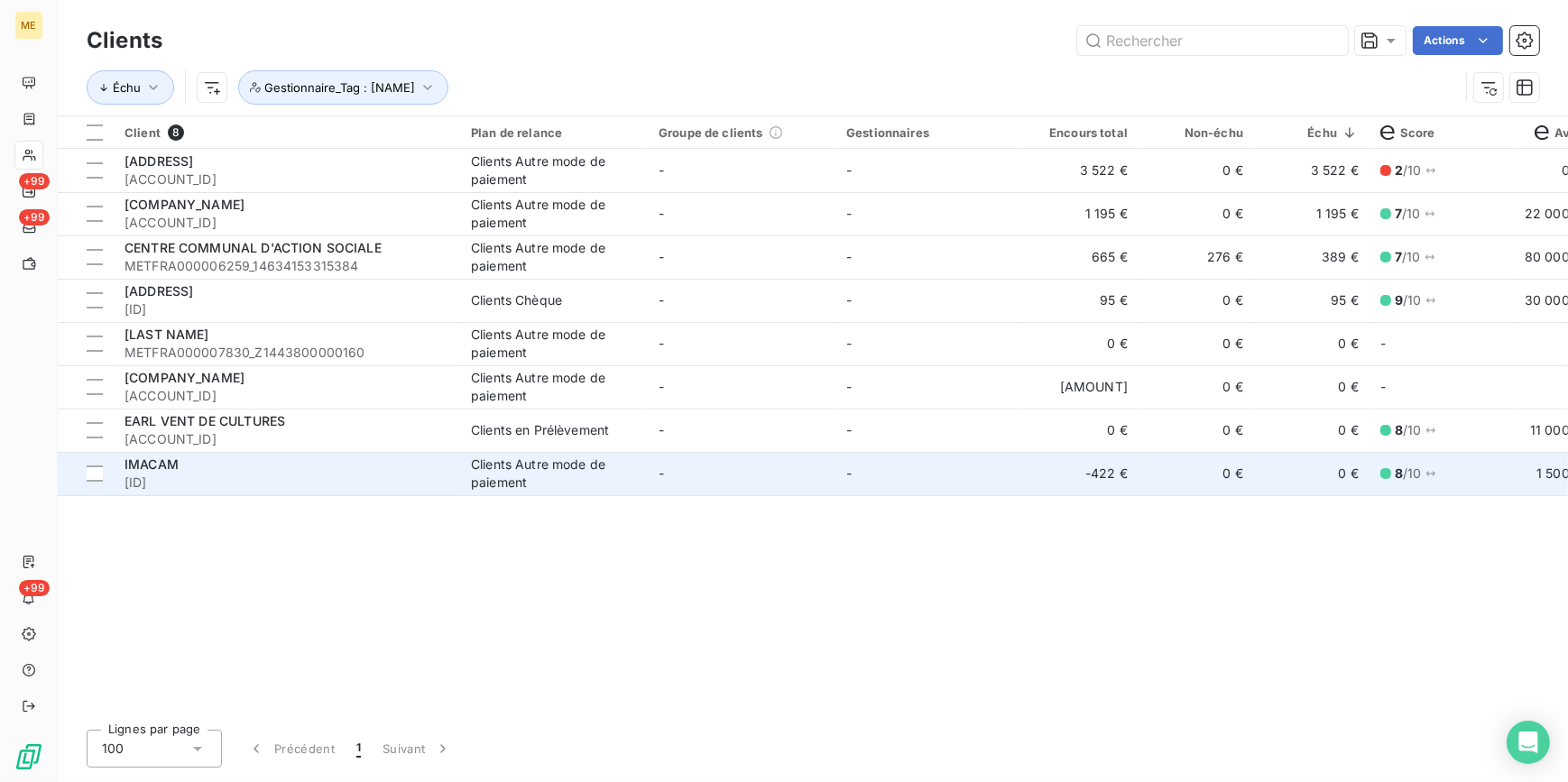 click on "[ID]" at bounding box center [287, 483] 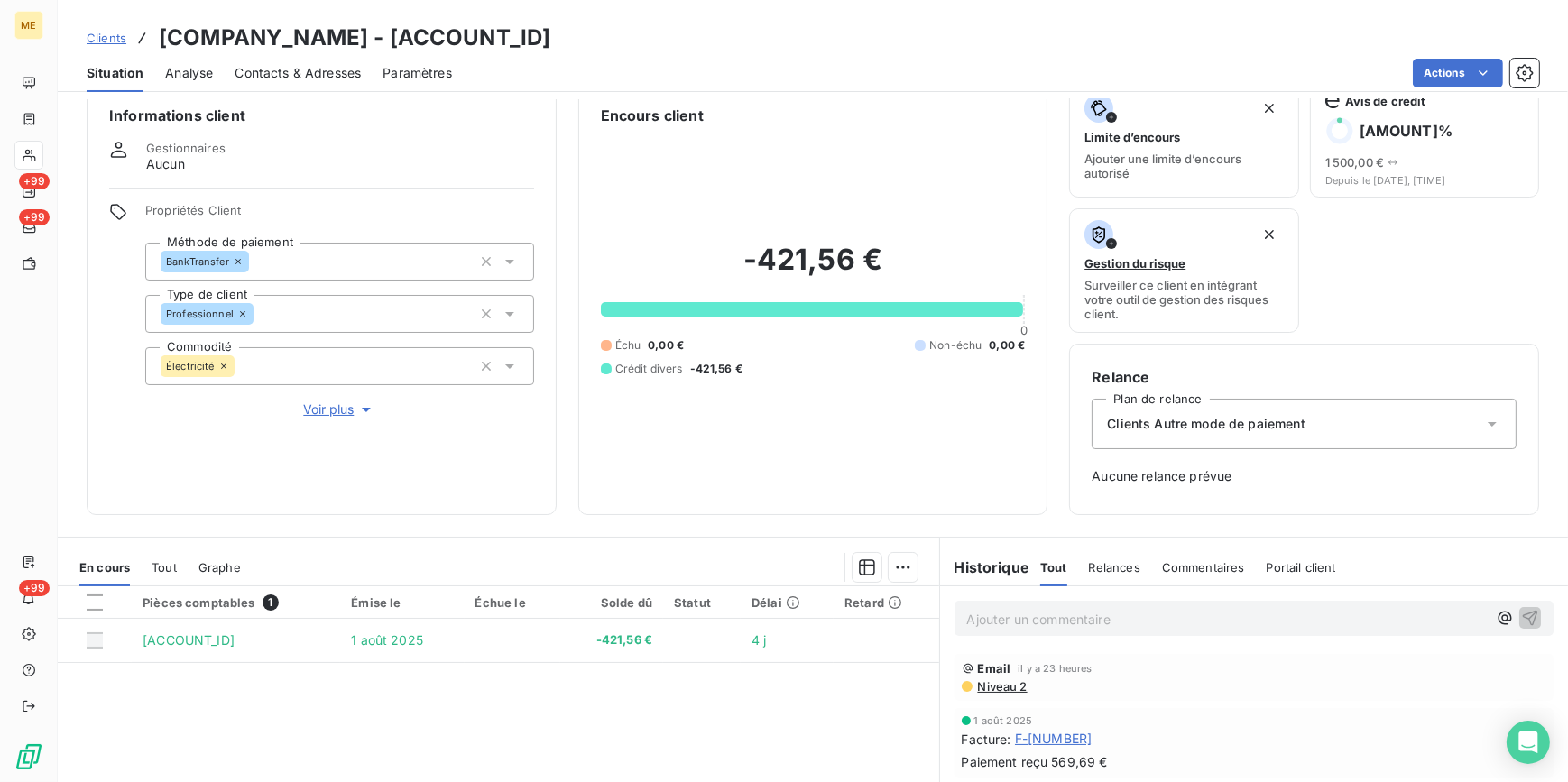 scroll, scrollTop: 0, scrollLeft: 0, axis: both 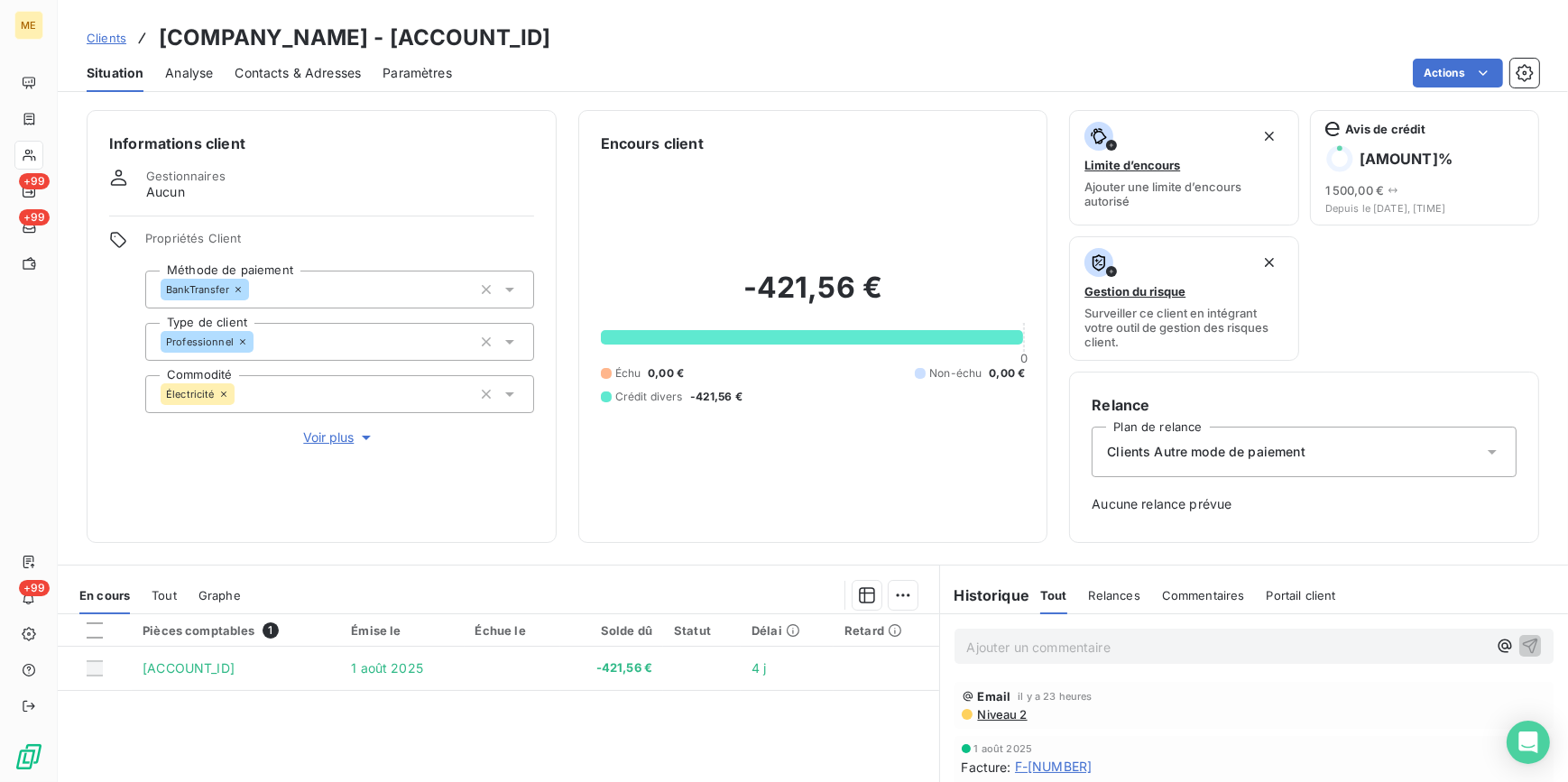 click on "Clients" at bounding box center [106, 38] 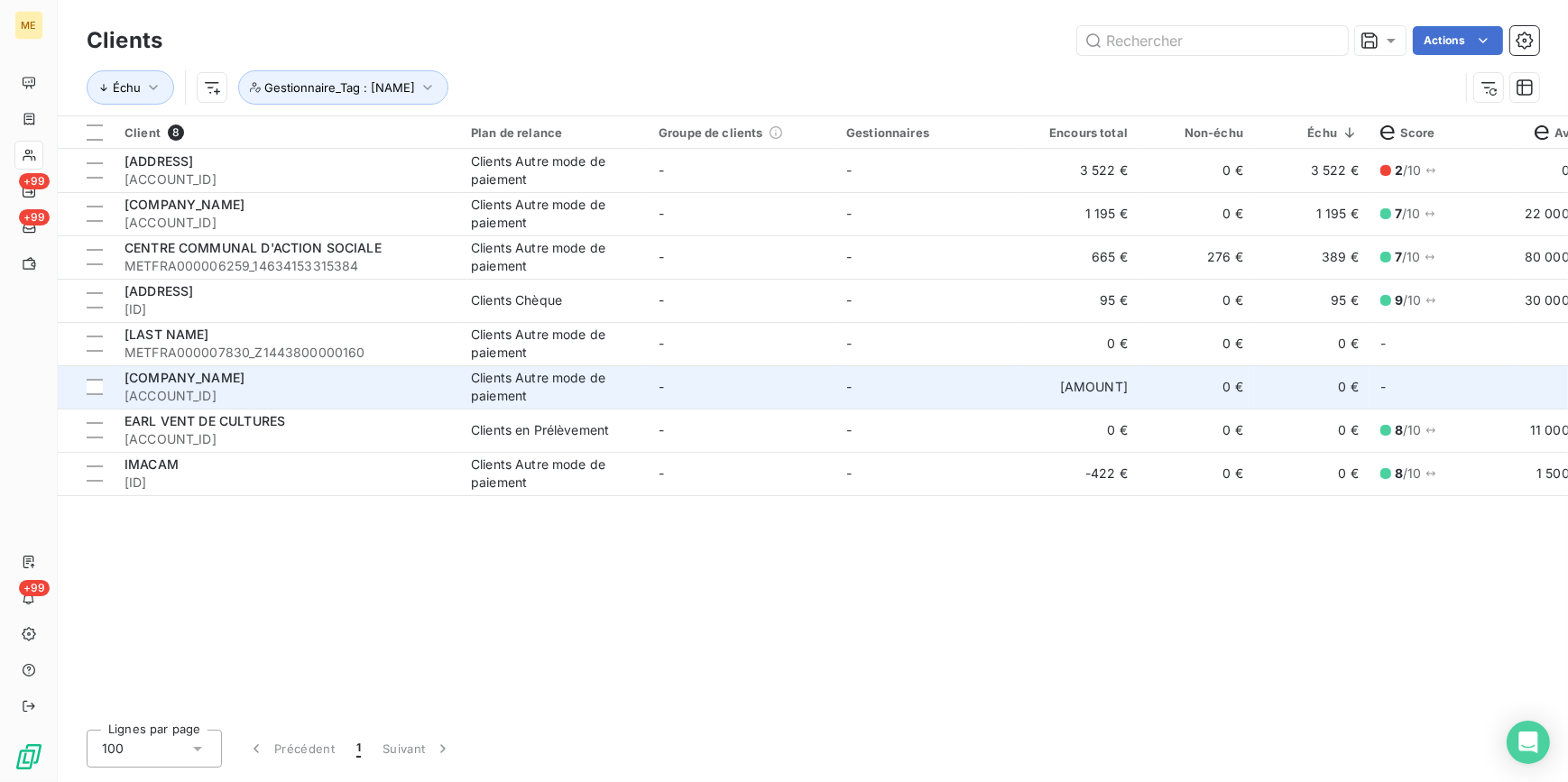 click on "[ACCOUNT_ID]" at bounding box center [287, 396] 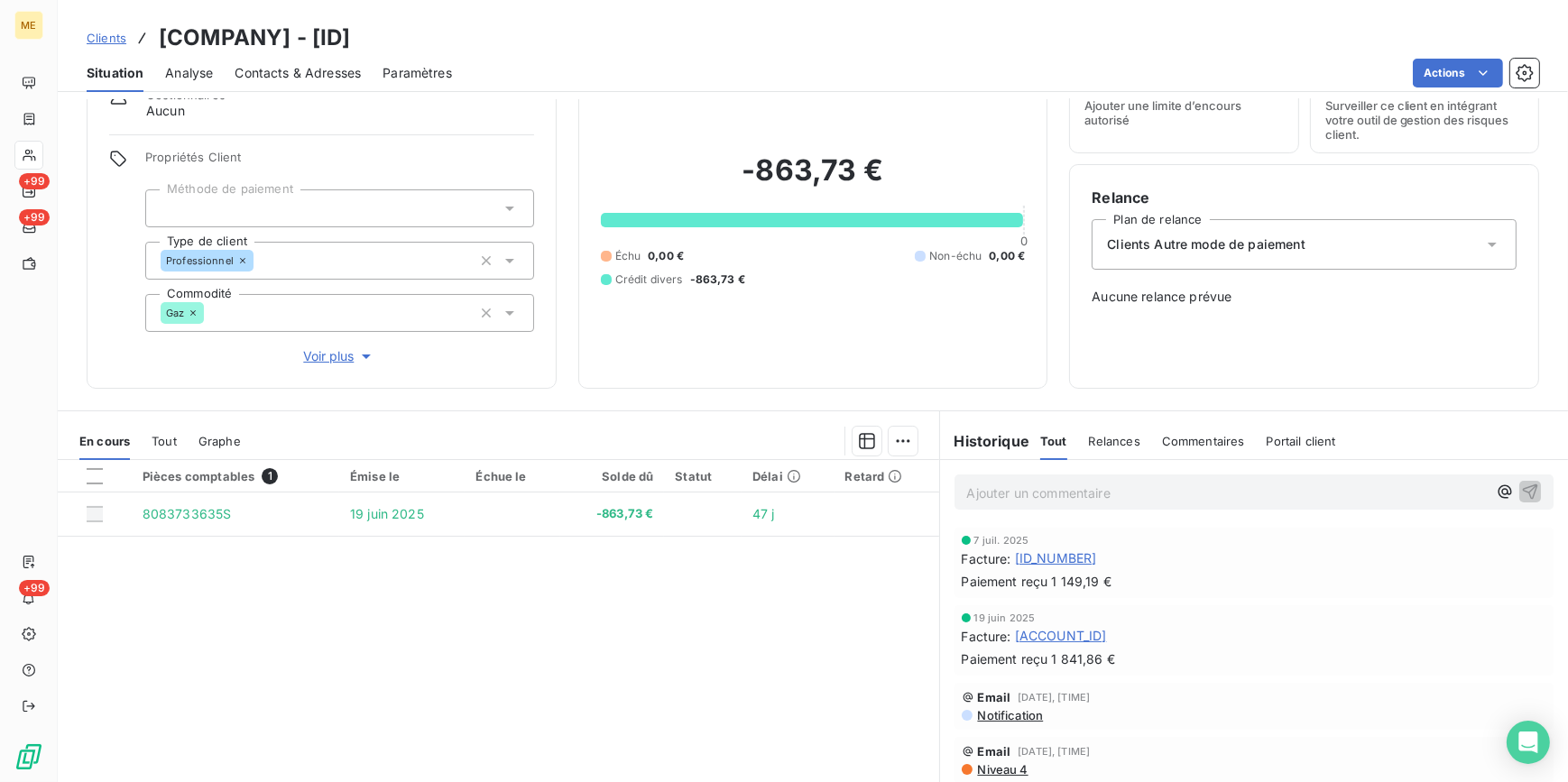 scroll, scrollTop: 0, scrollLeft: 0, axis: both 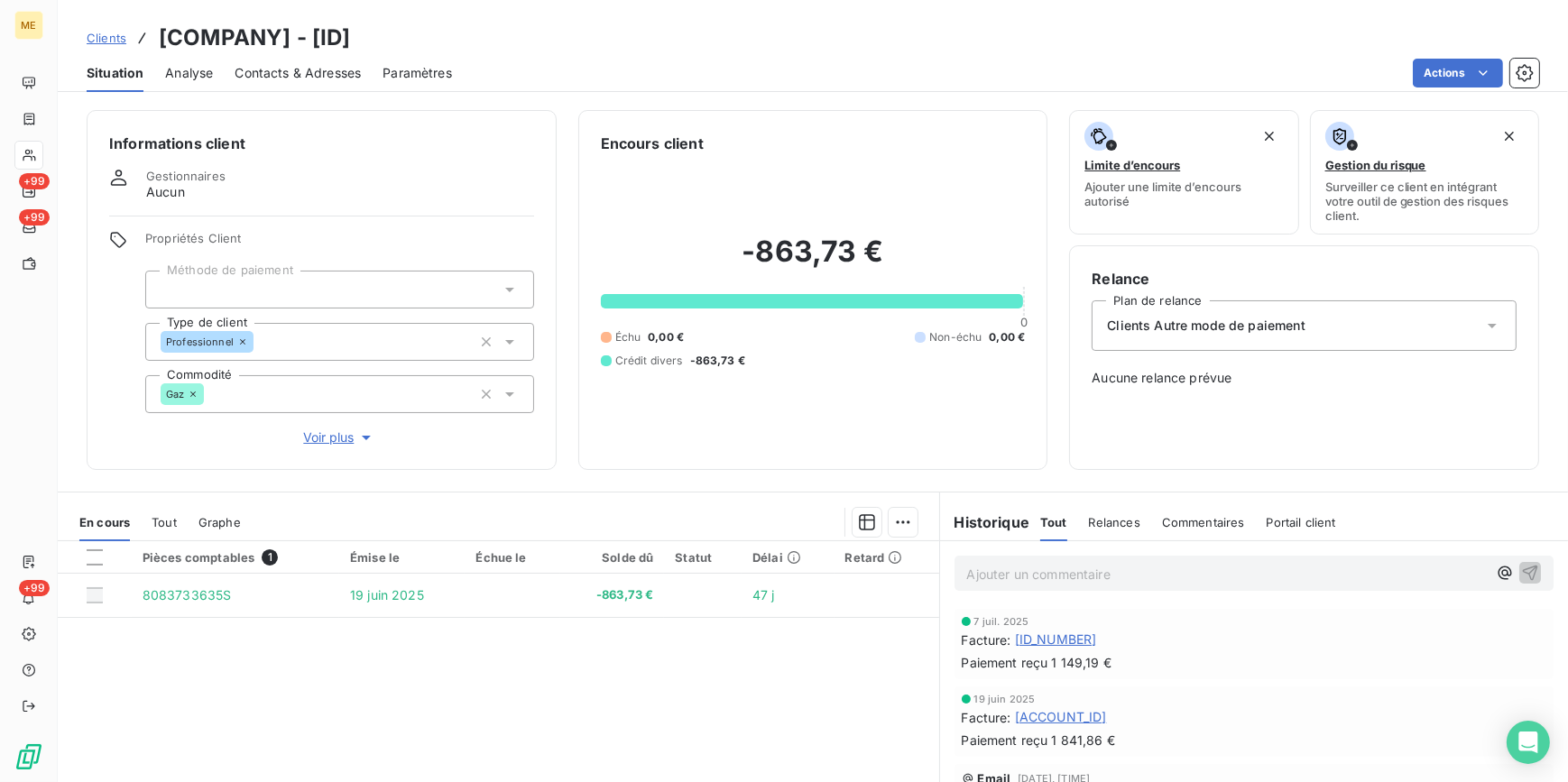 click on "Clients" at bounding box center (106, 38) 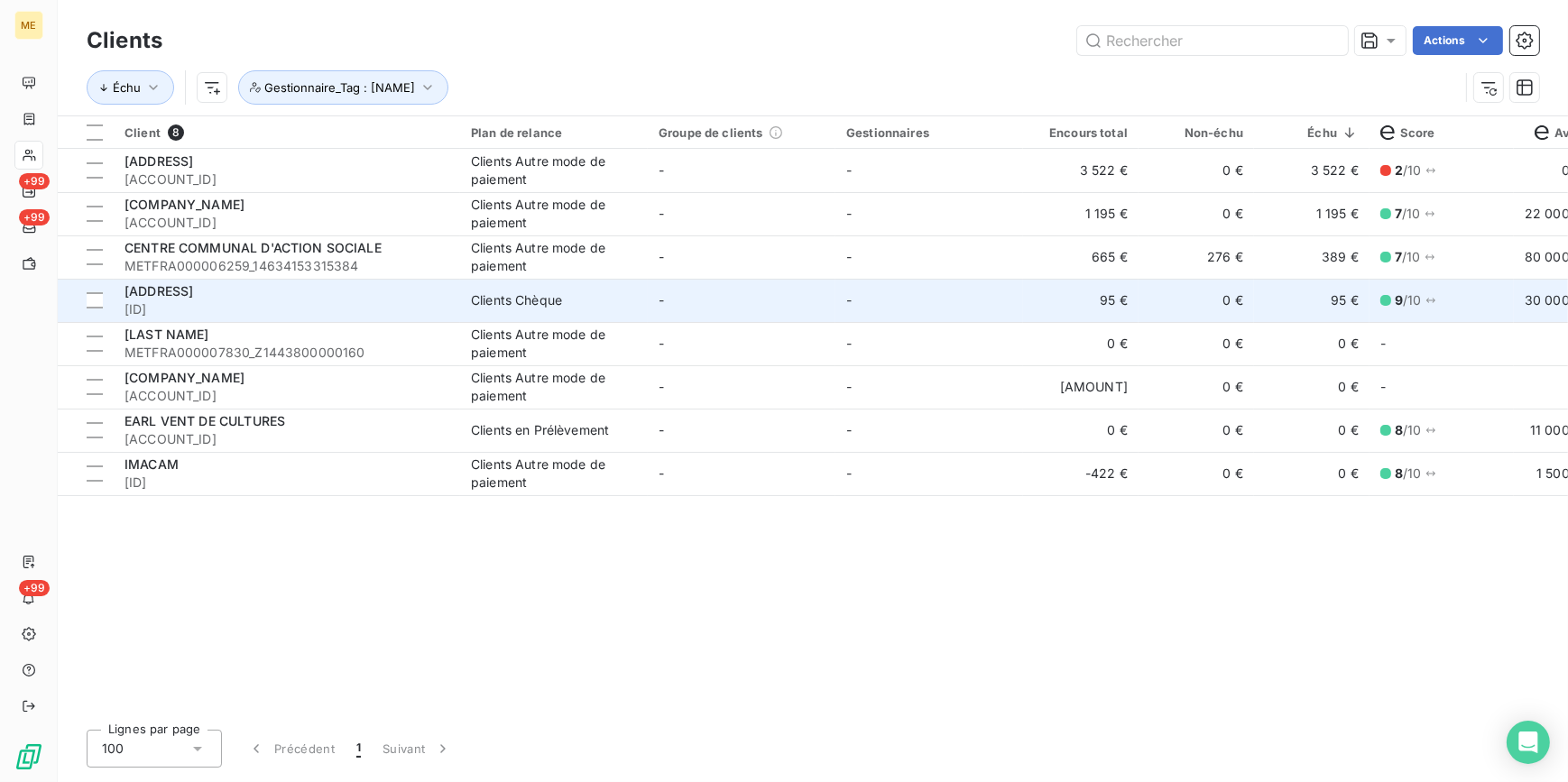 click on "-" at bounding box center (929, 300) 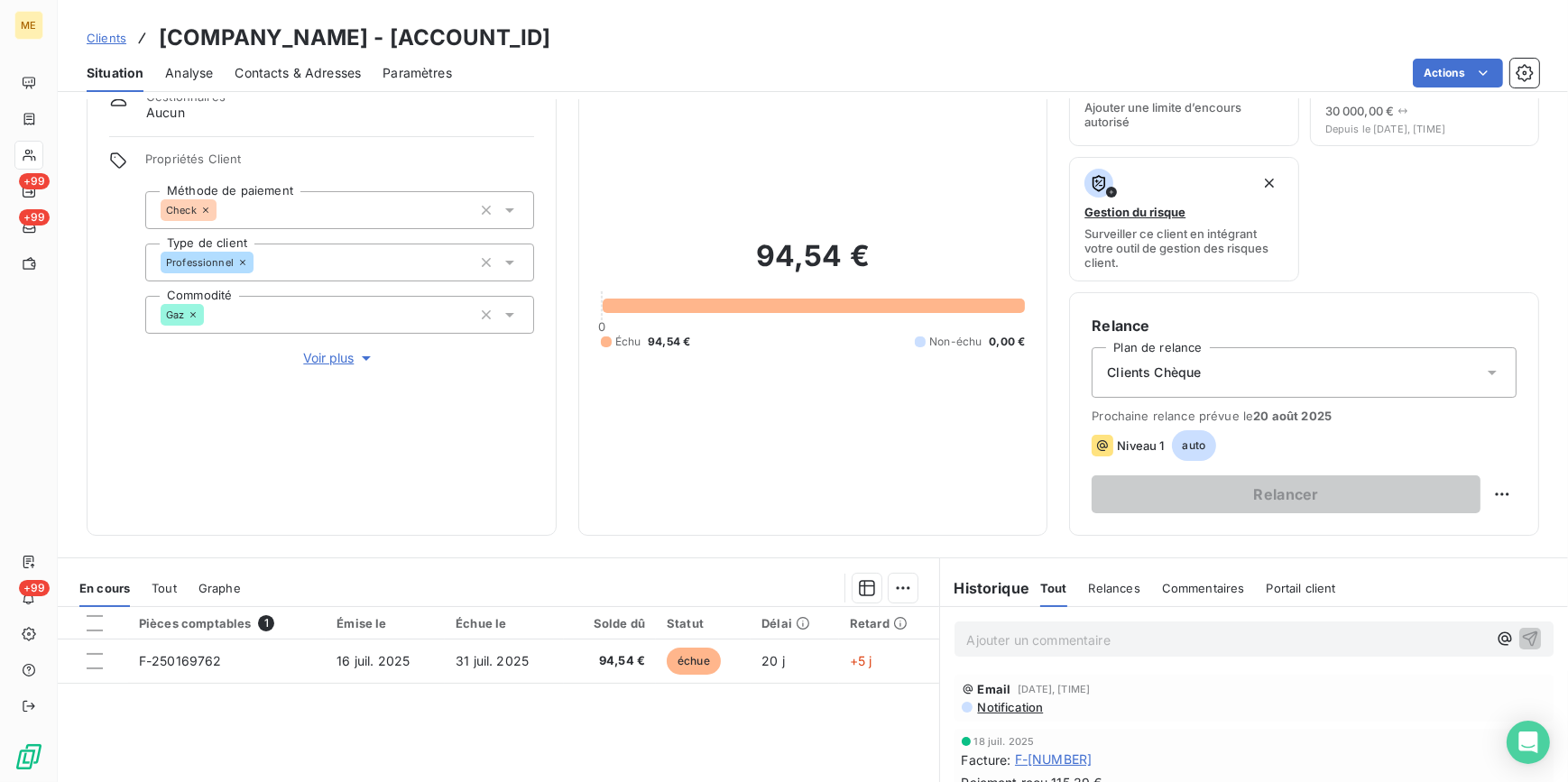 scroll, scrollTop: 0, scrollLeft: 0, axis: both 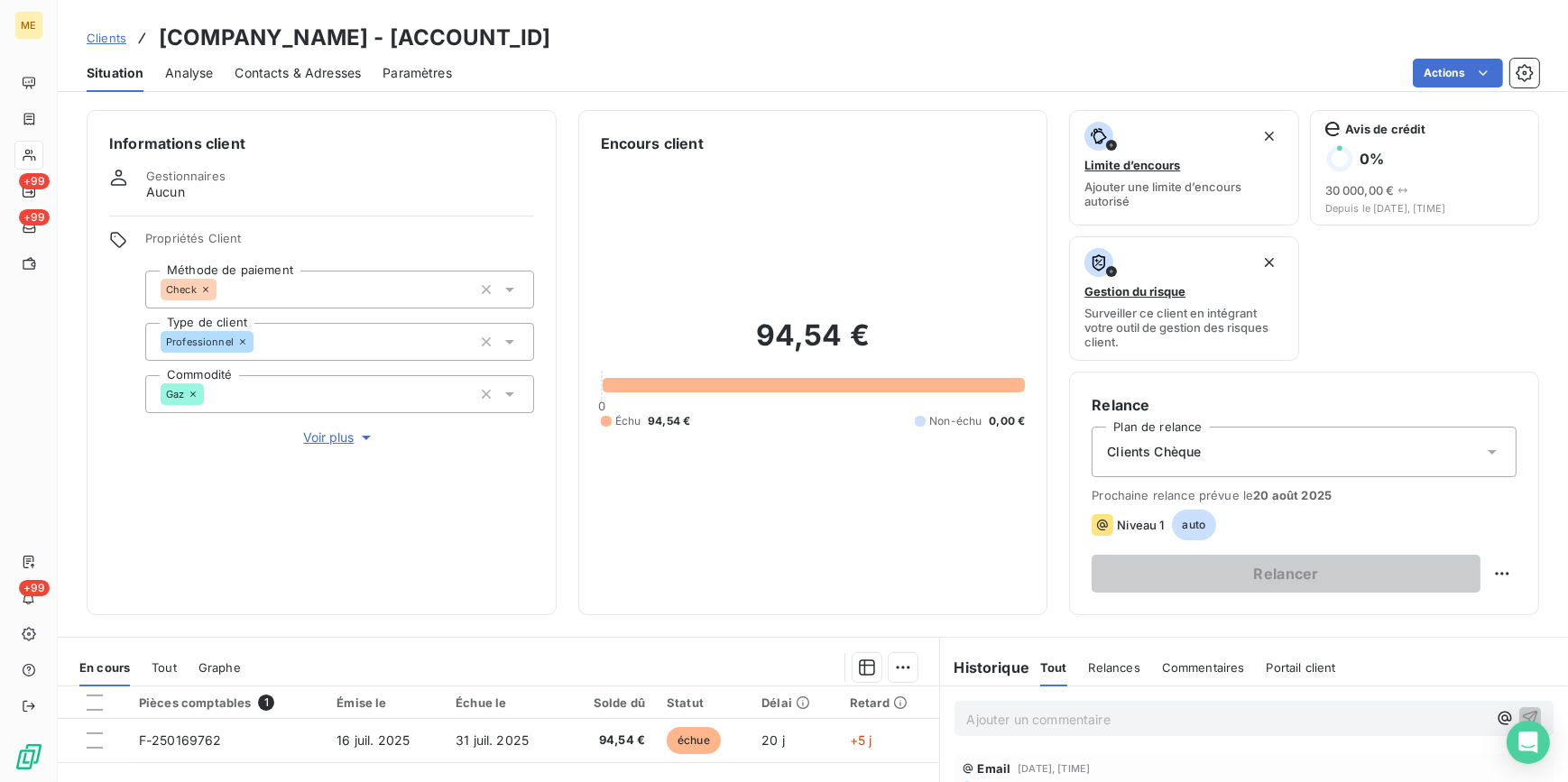 click on "Clients" at bounding box center (106, 38) 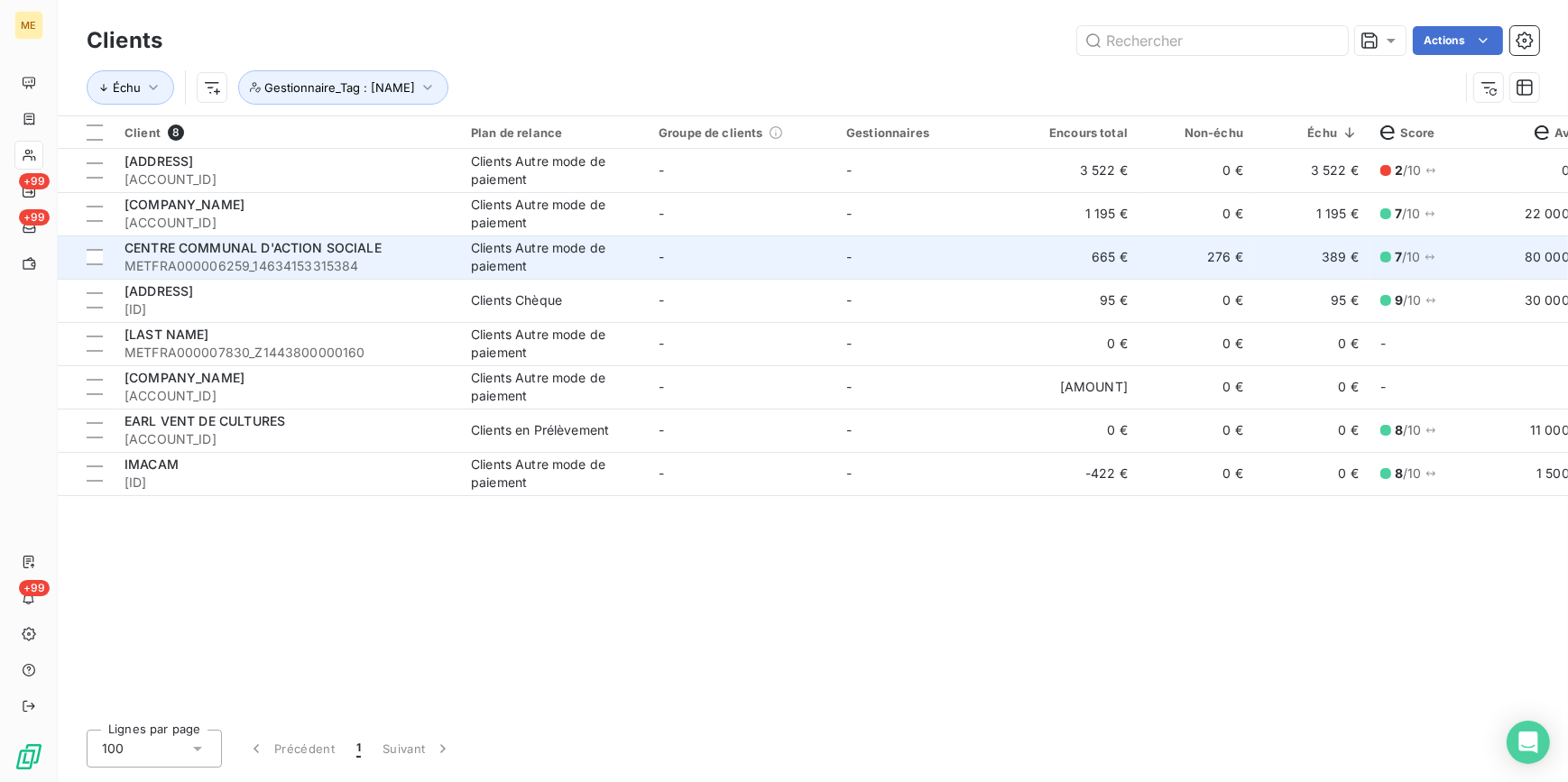 click on "-" at bounding box center (742, 257) 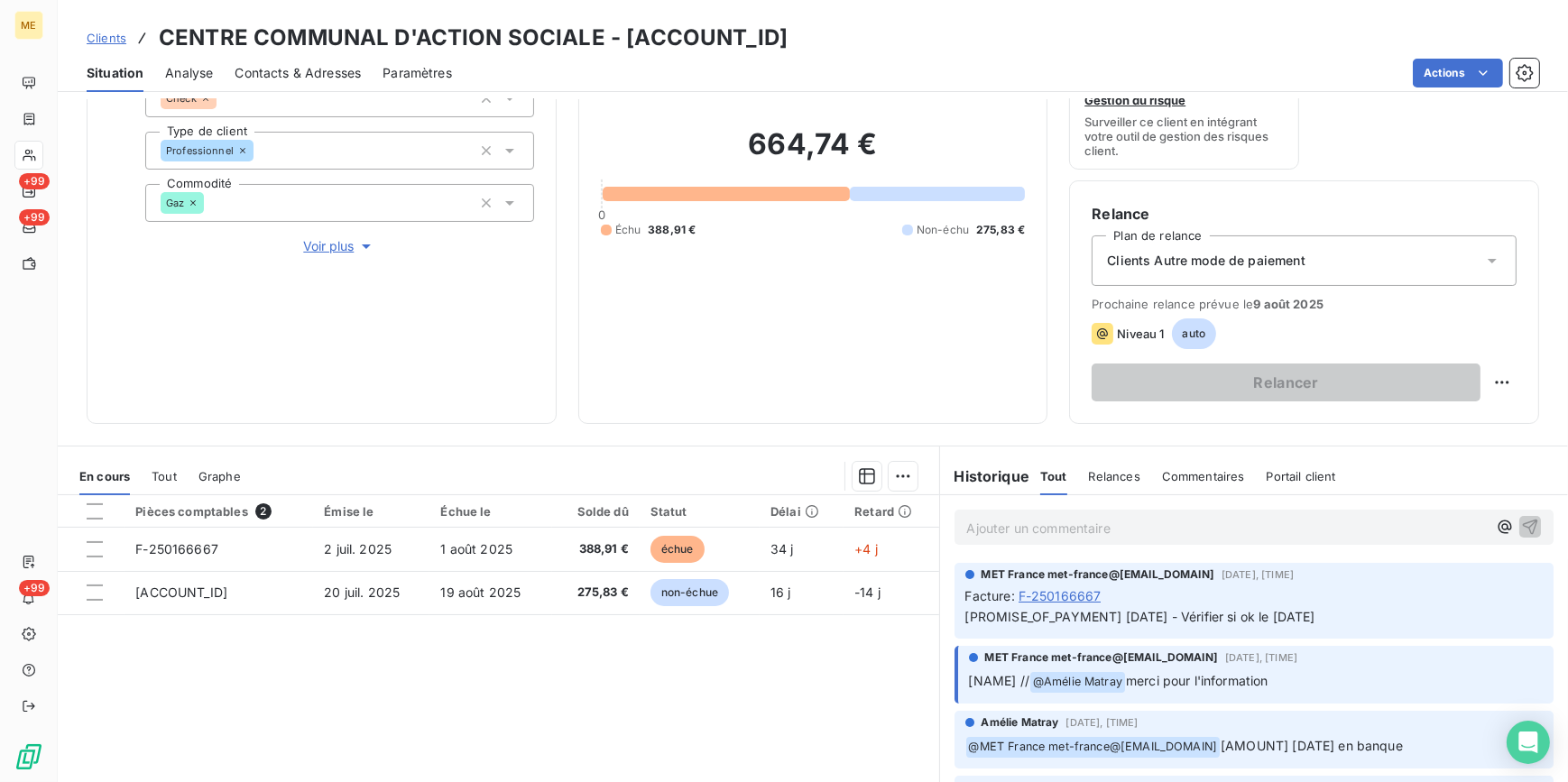 scroll, scrollTop: 163, scrollLeft: 0, axis: vertical 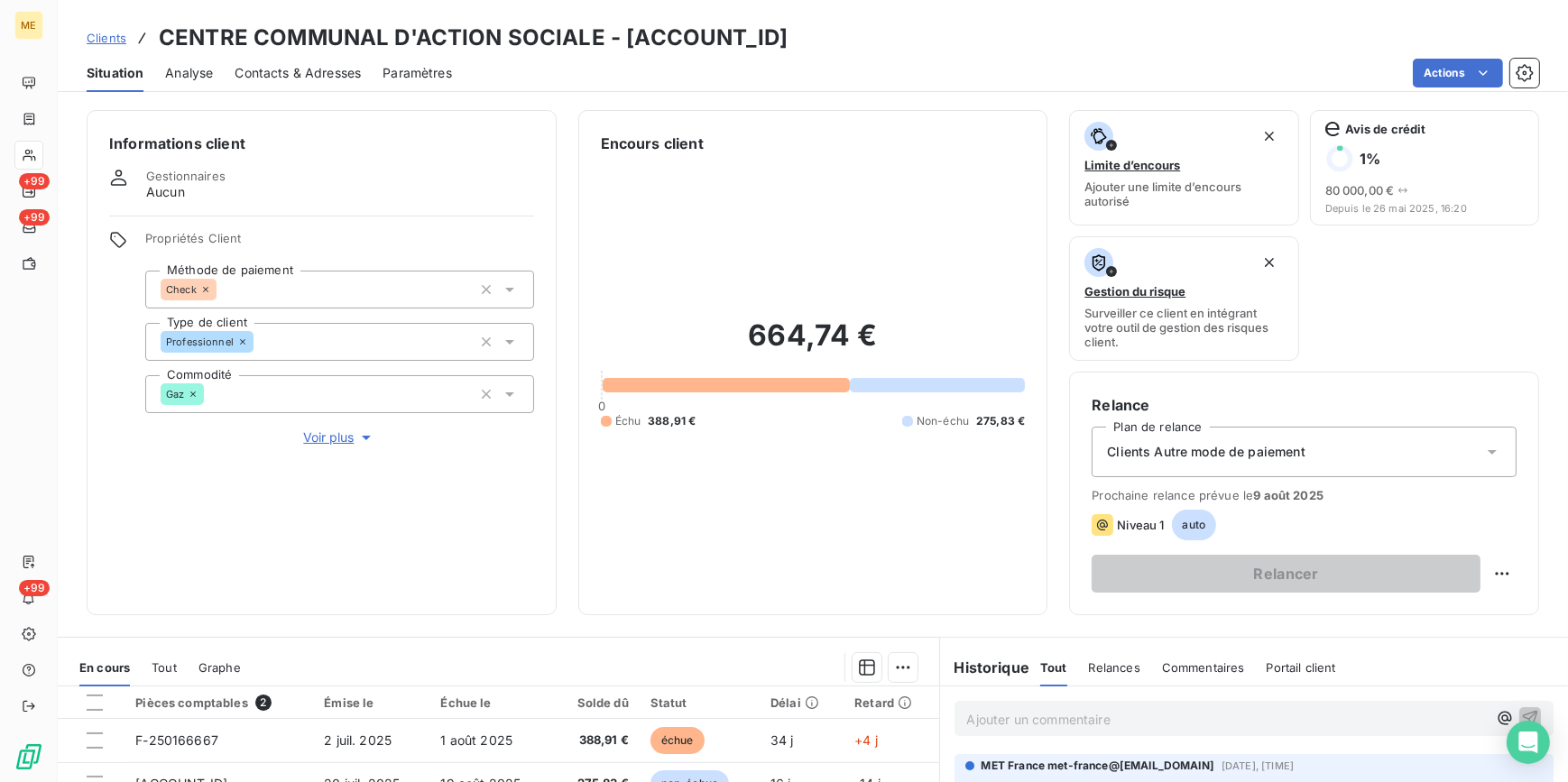 click on "Clients" at bounding box center (106, 38) 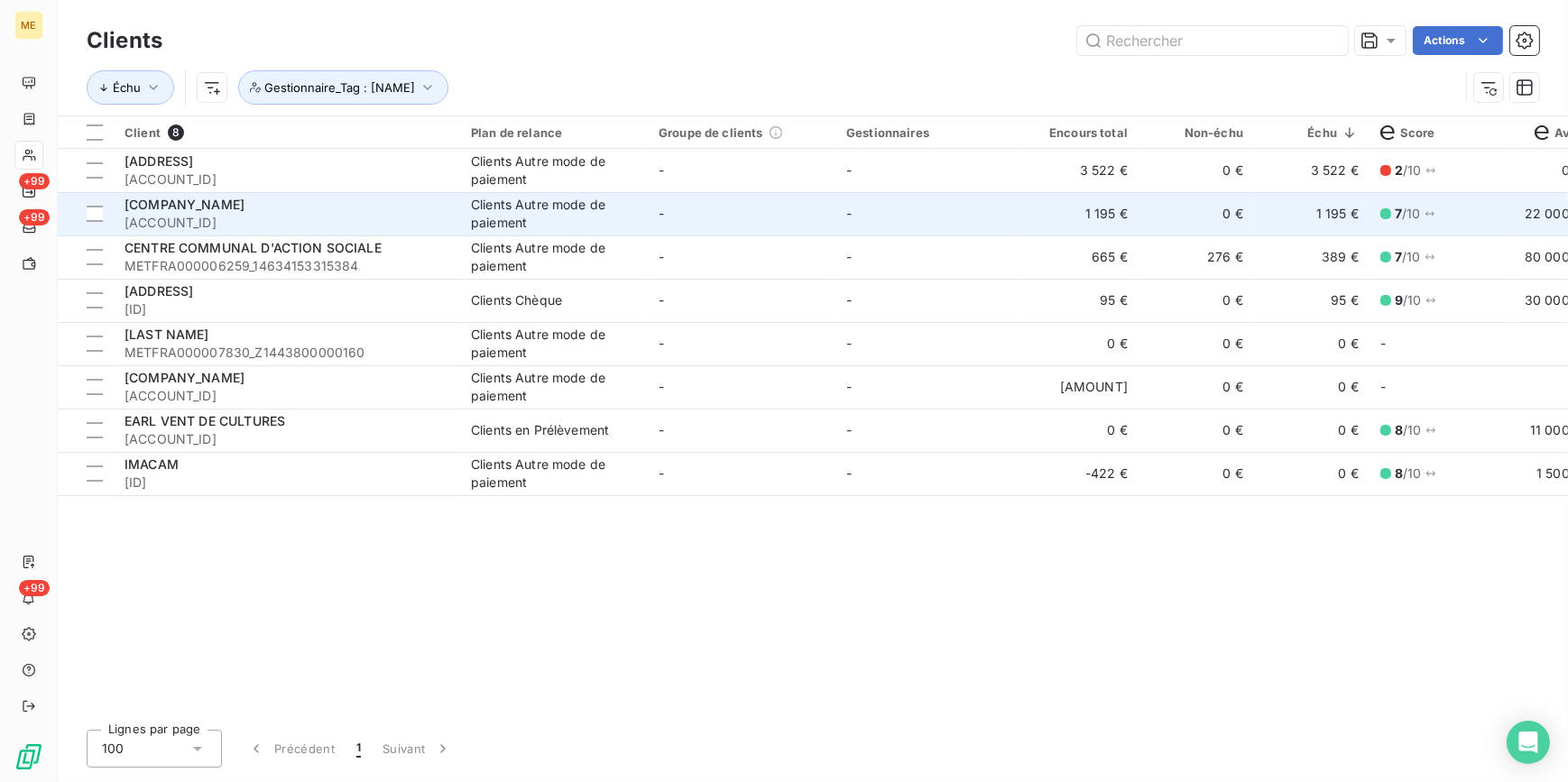 click on "Clients Autre mode de paiement" at bounding box center [554, 214] 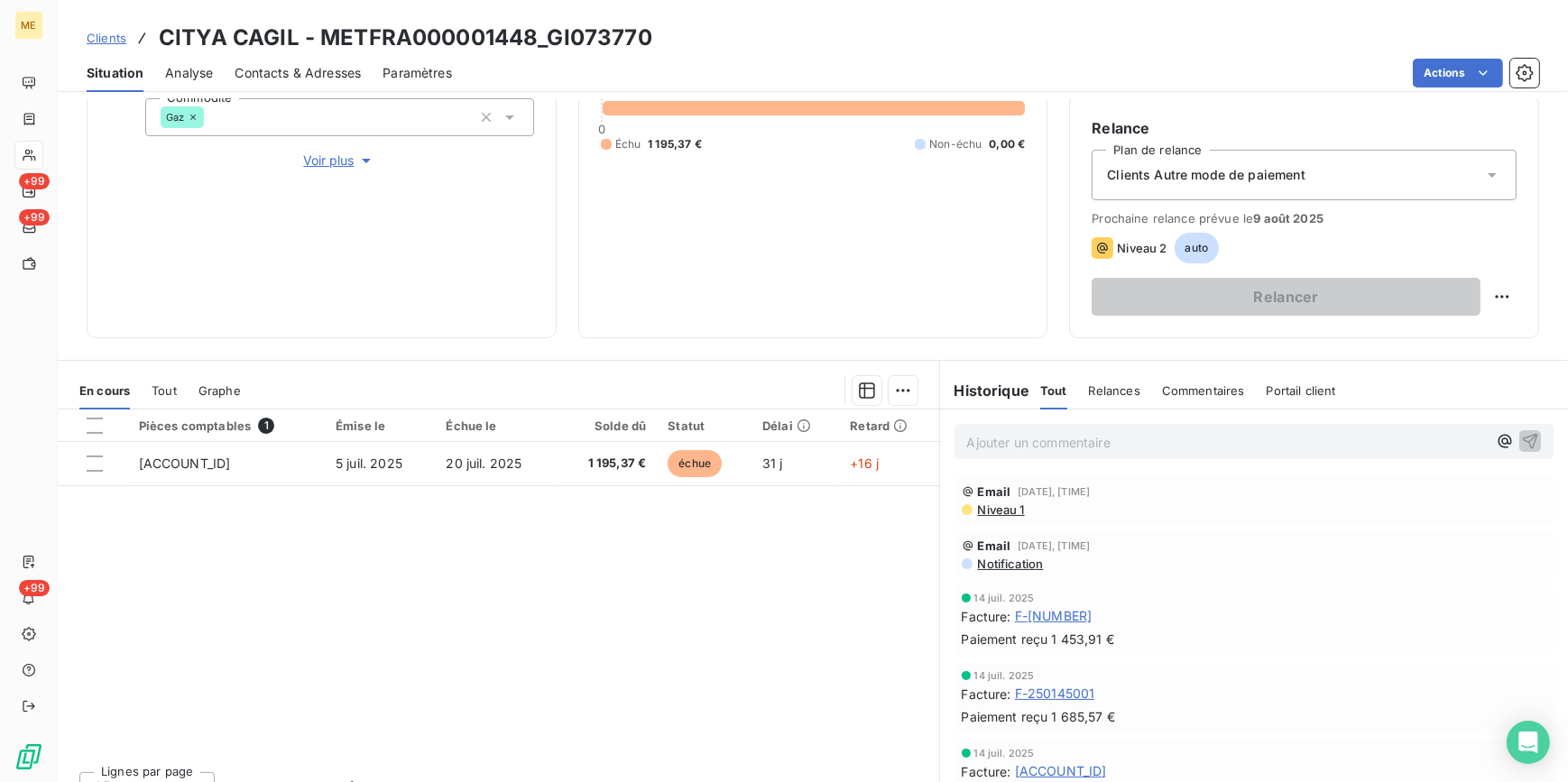 scroll, scrollTop: 296, scrollLeft: 0, axis: vertical 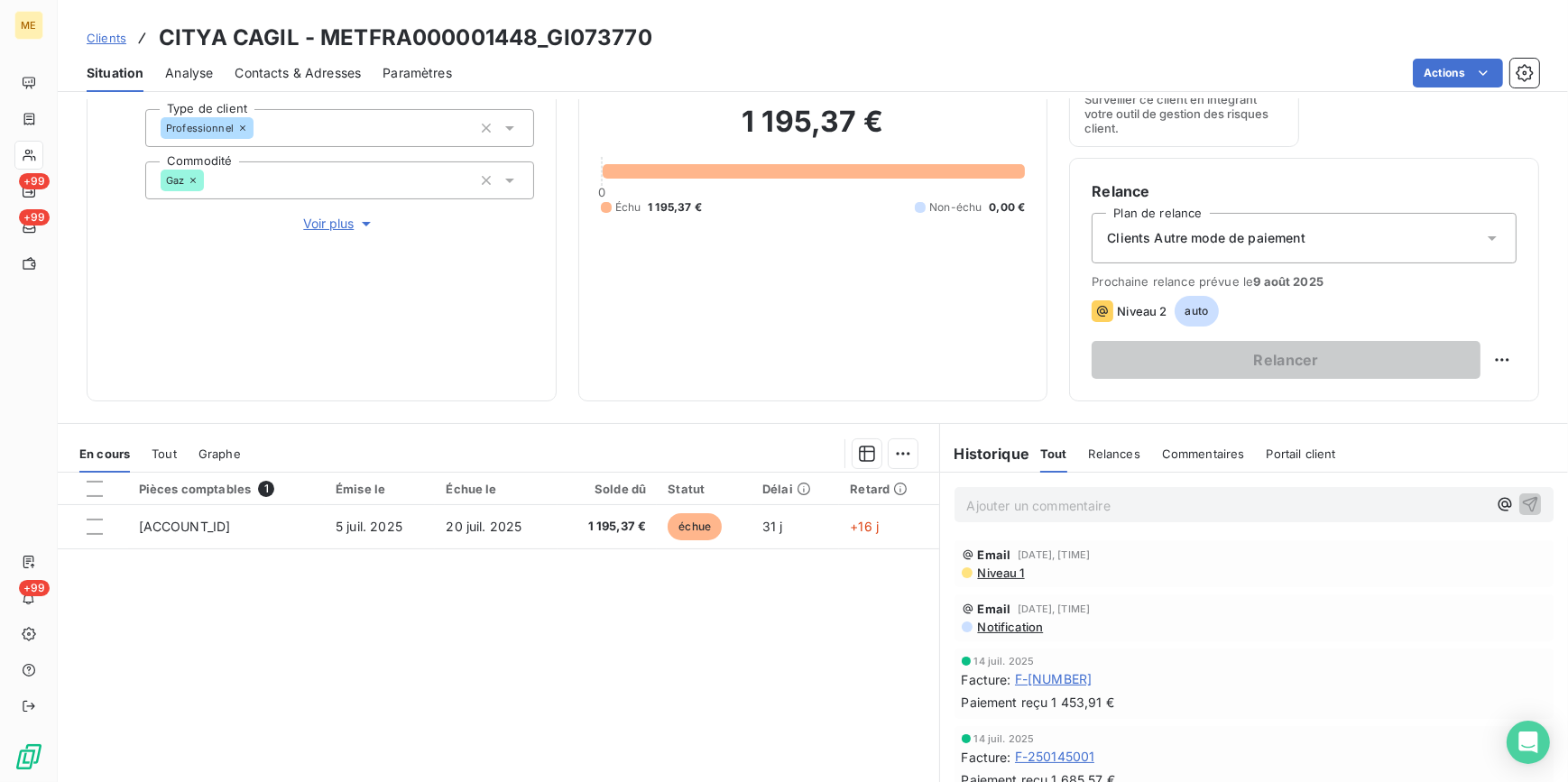 click on "Clients" at bounding box center (106, 38) 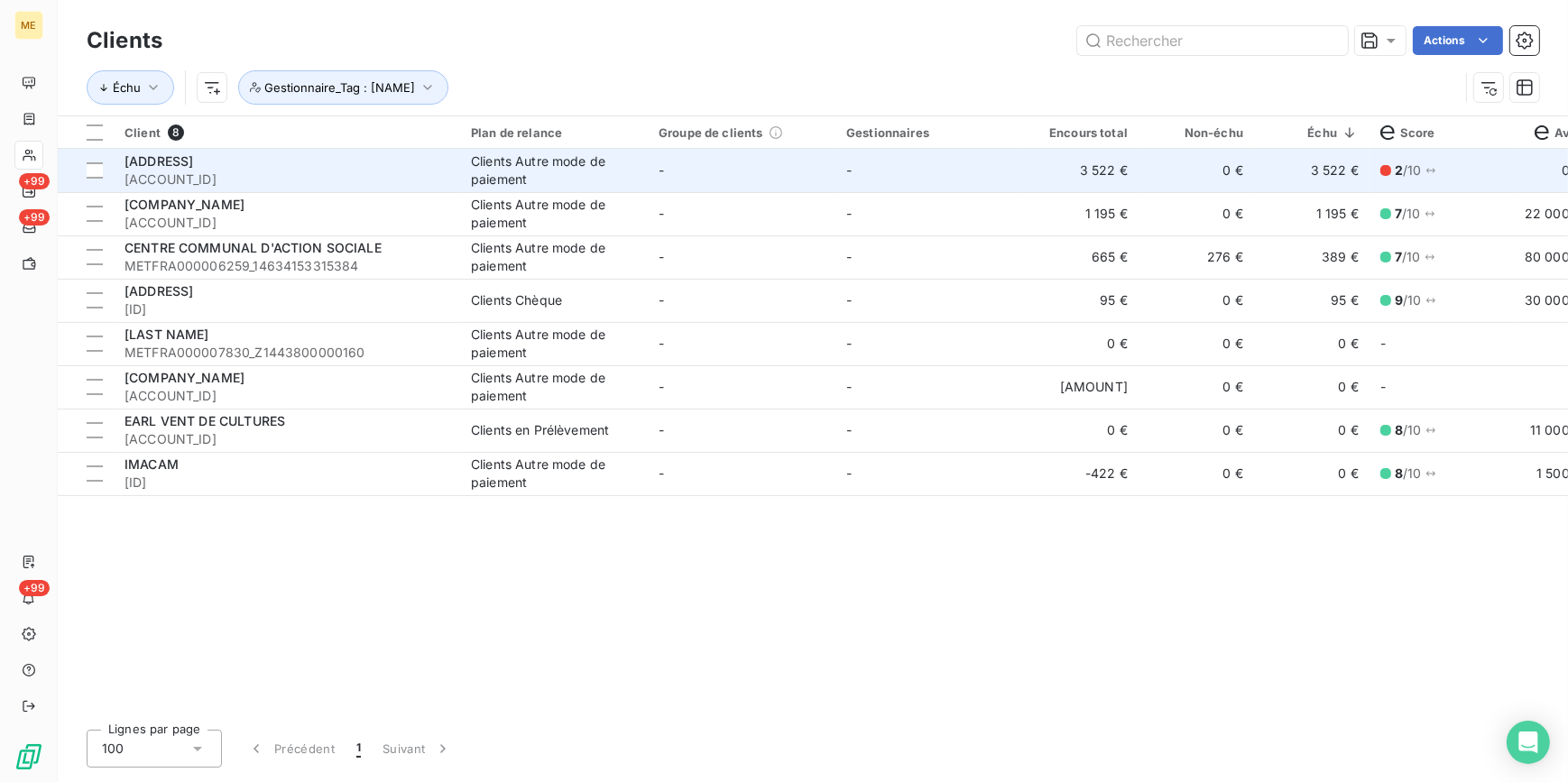 click on "Clients Autre mode de paiement" at bounding box center [554, 170] 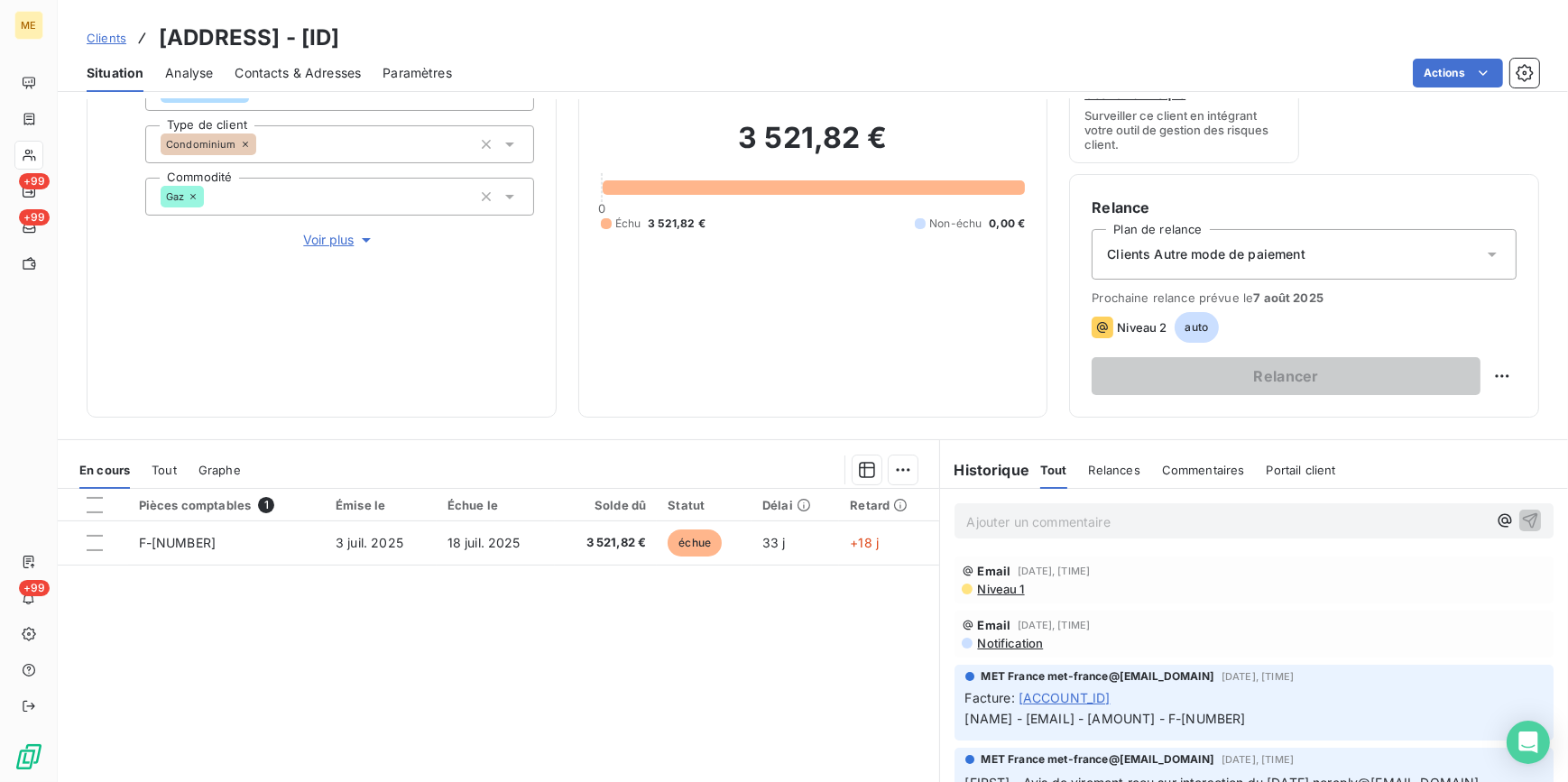 scroll, scrollTop: 296, scrollLeft: 0, axis: vertical 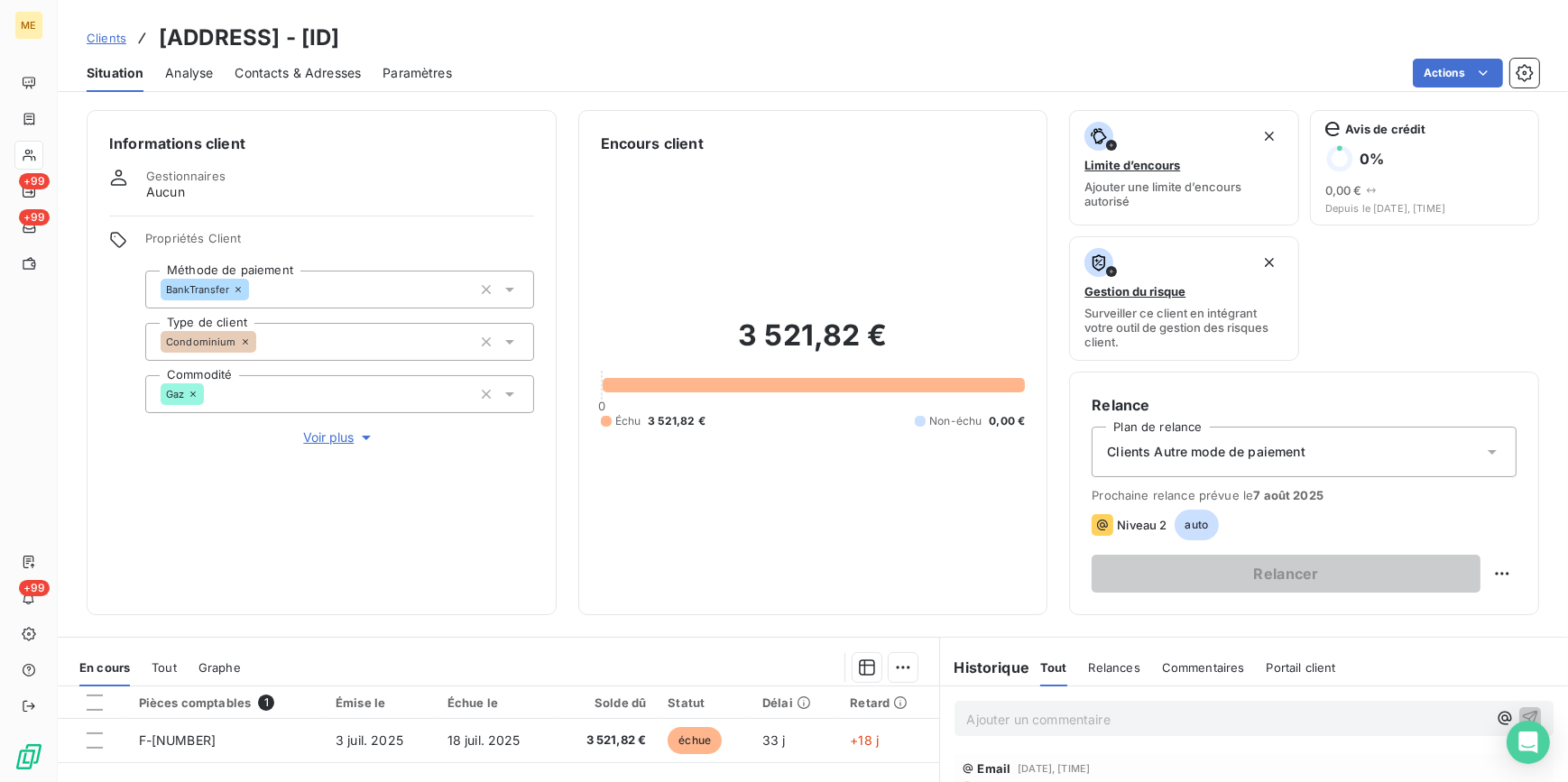 click on "Clients" at bounding box center (106, 38) 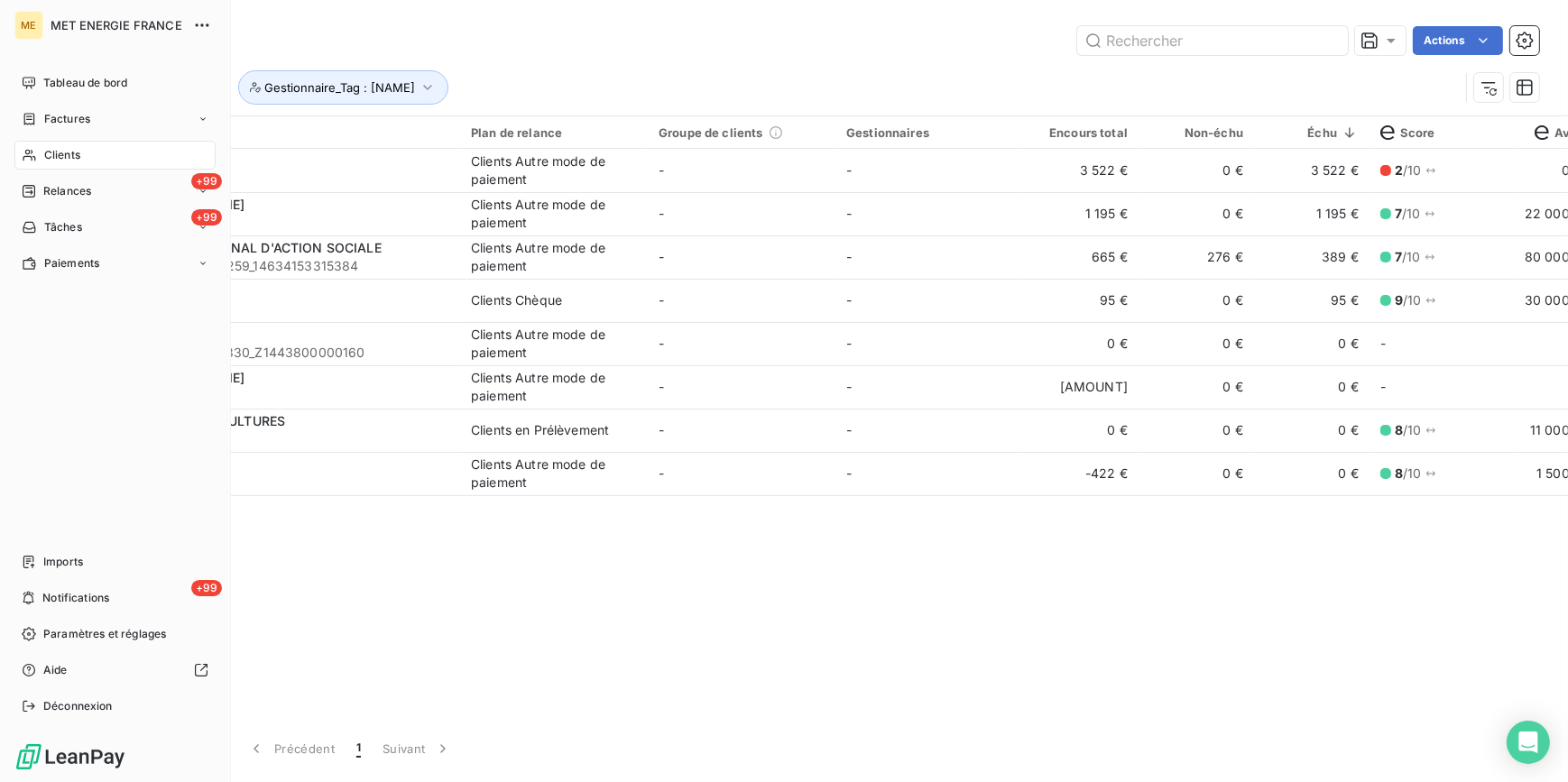 click on "Clients" at bounding box center (115, 155) 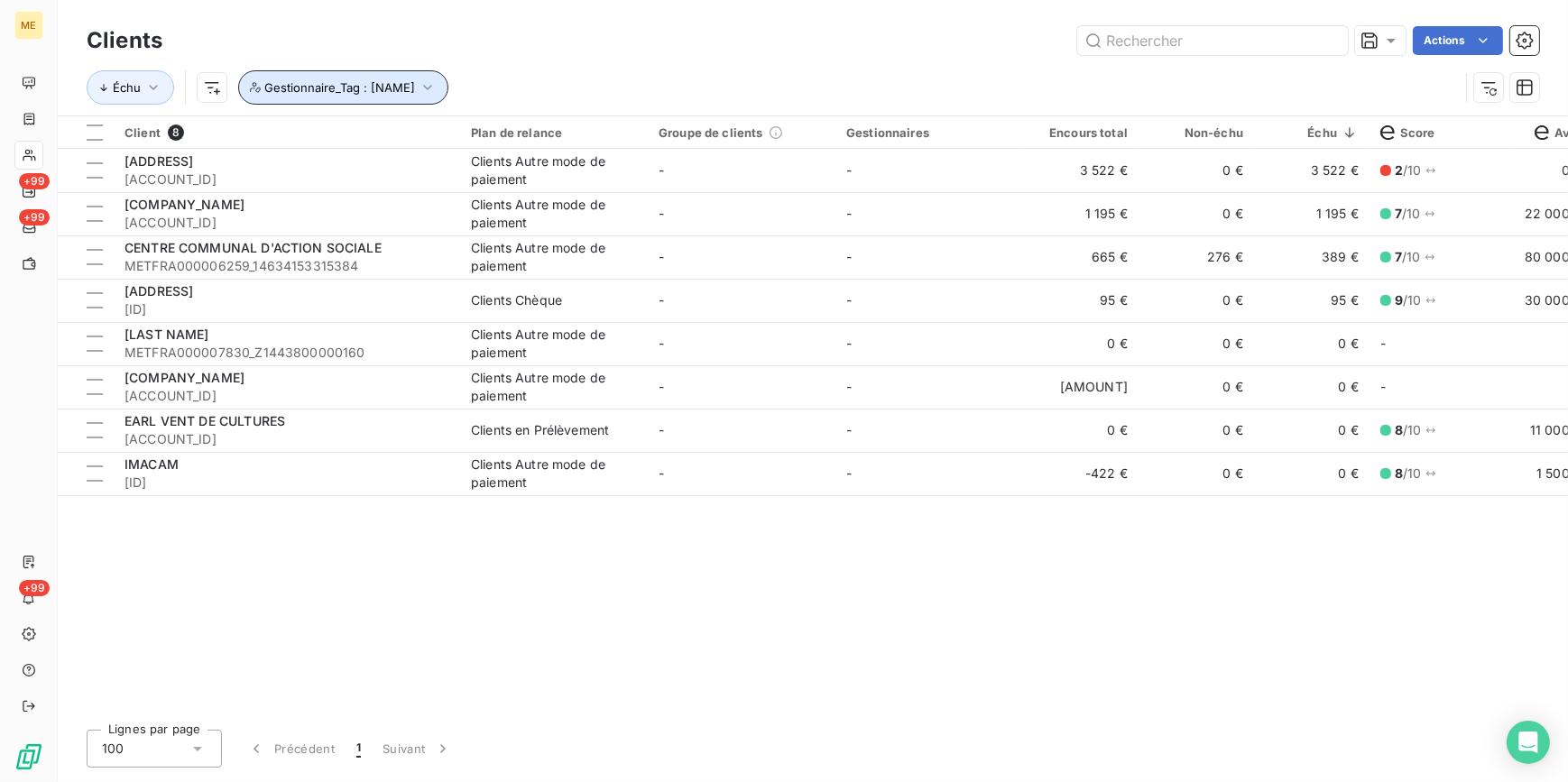 click on "Gestionnaire_Tag : [NAME]" at bounding box center [339, 87] 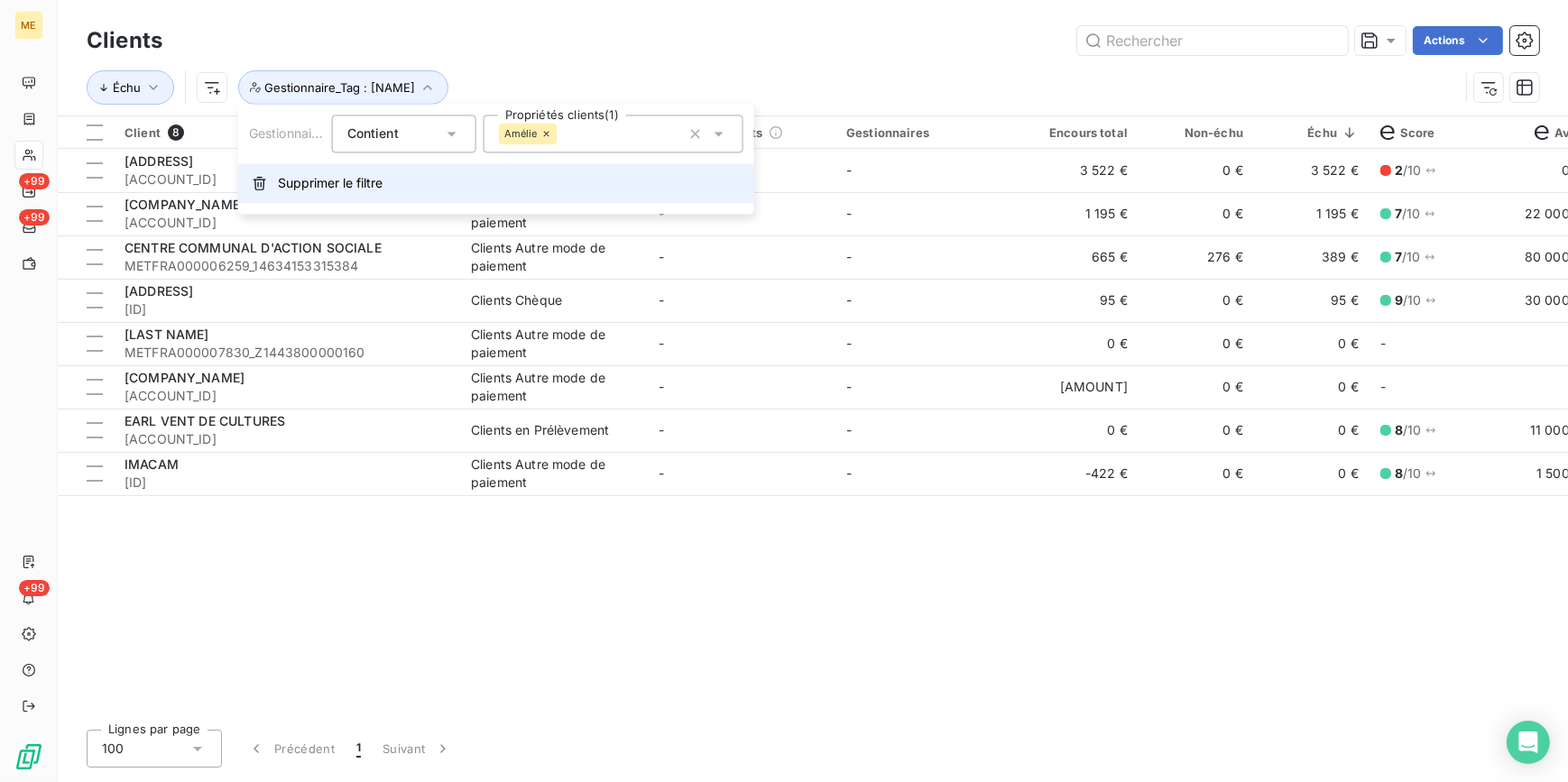 click on "Supprimer le filtre" at bounding box center (496, 183) 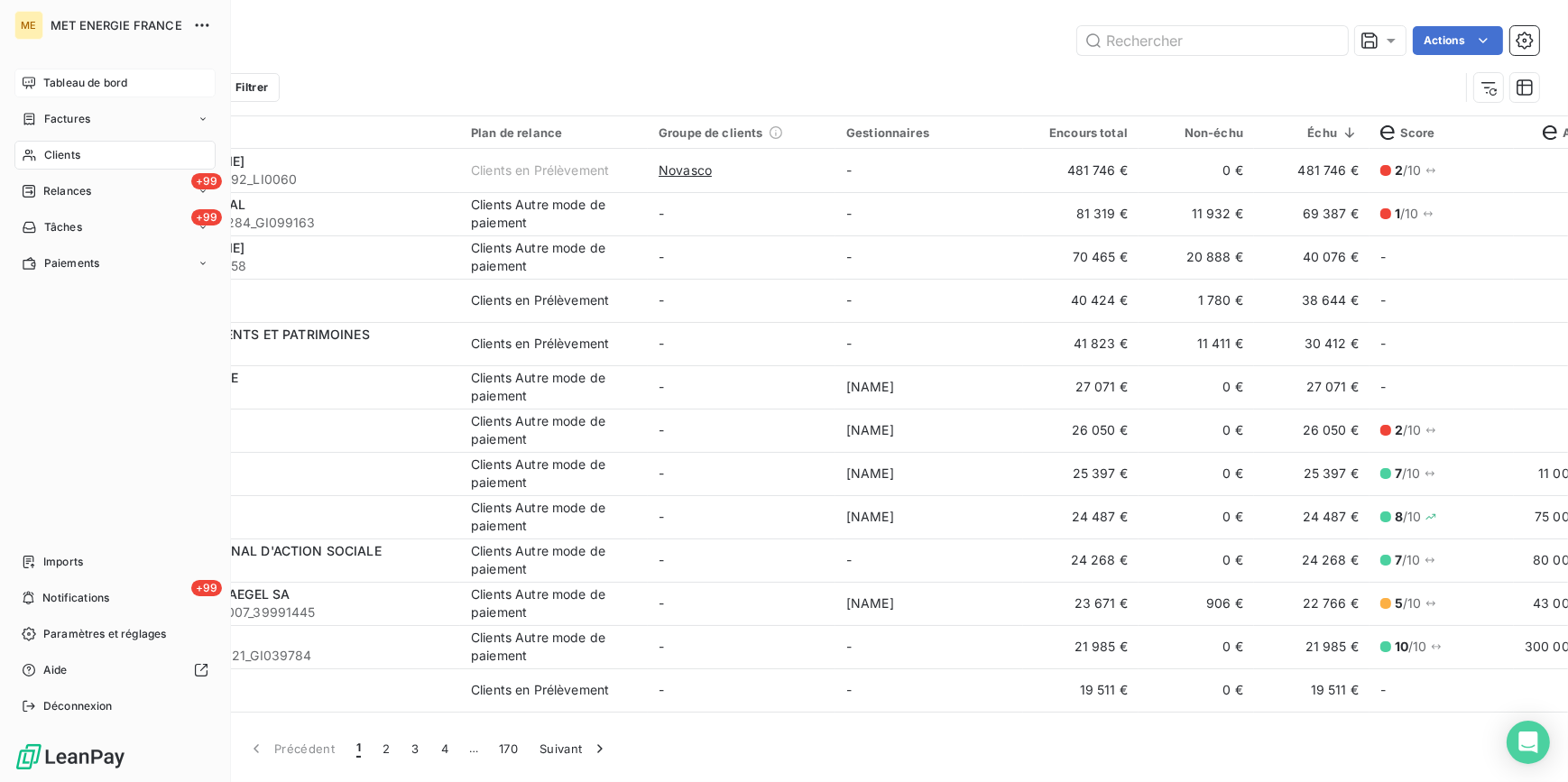 click on "Tableau de bord" at bounding box center (85, 83) 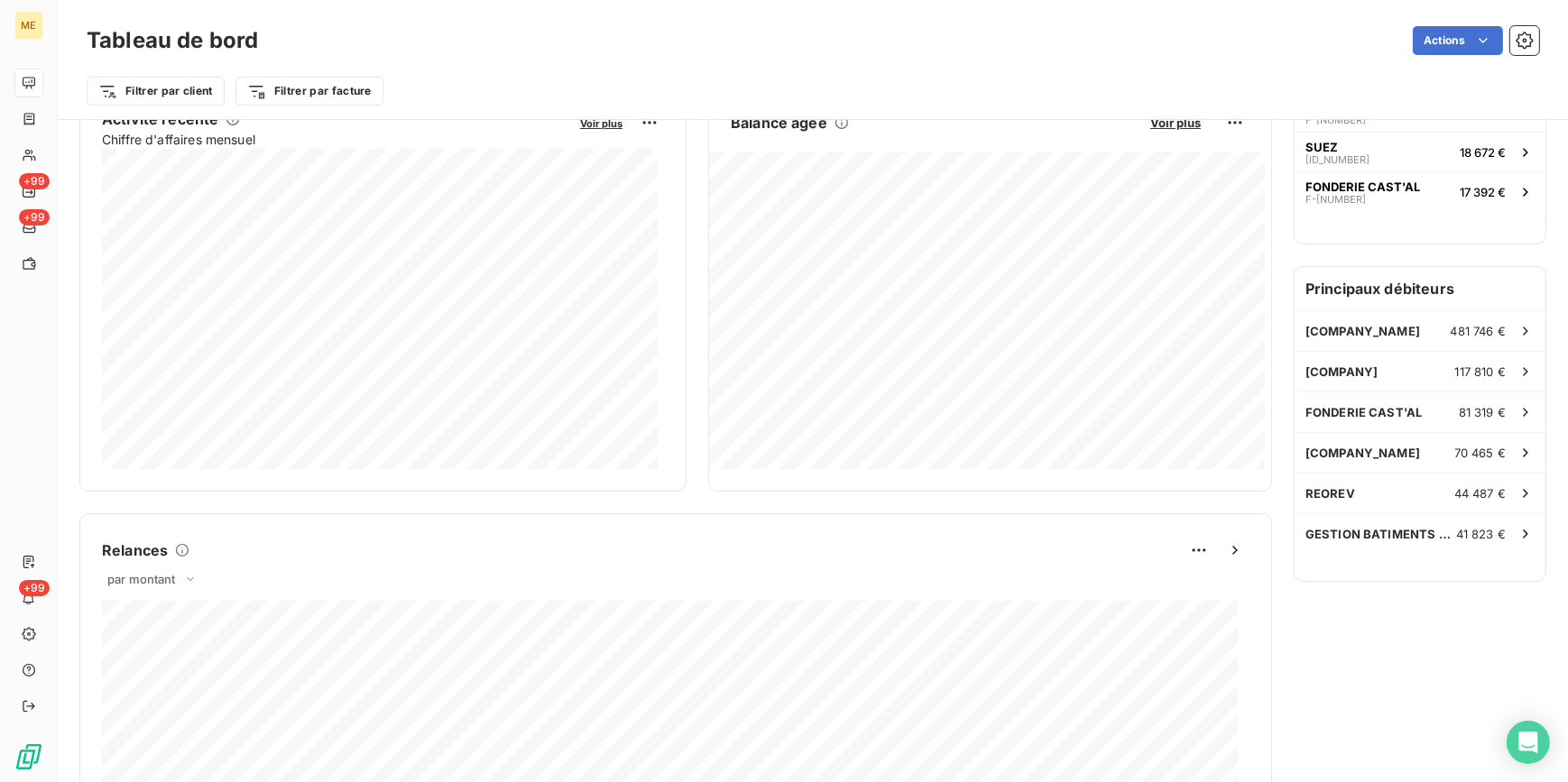 scroll, scrollTop: 401, scrollLeft: 0, axis: vertical 